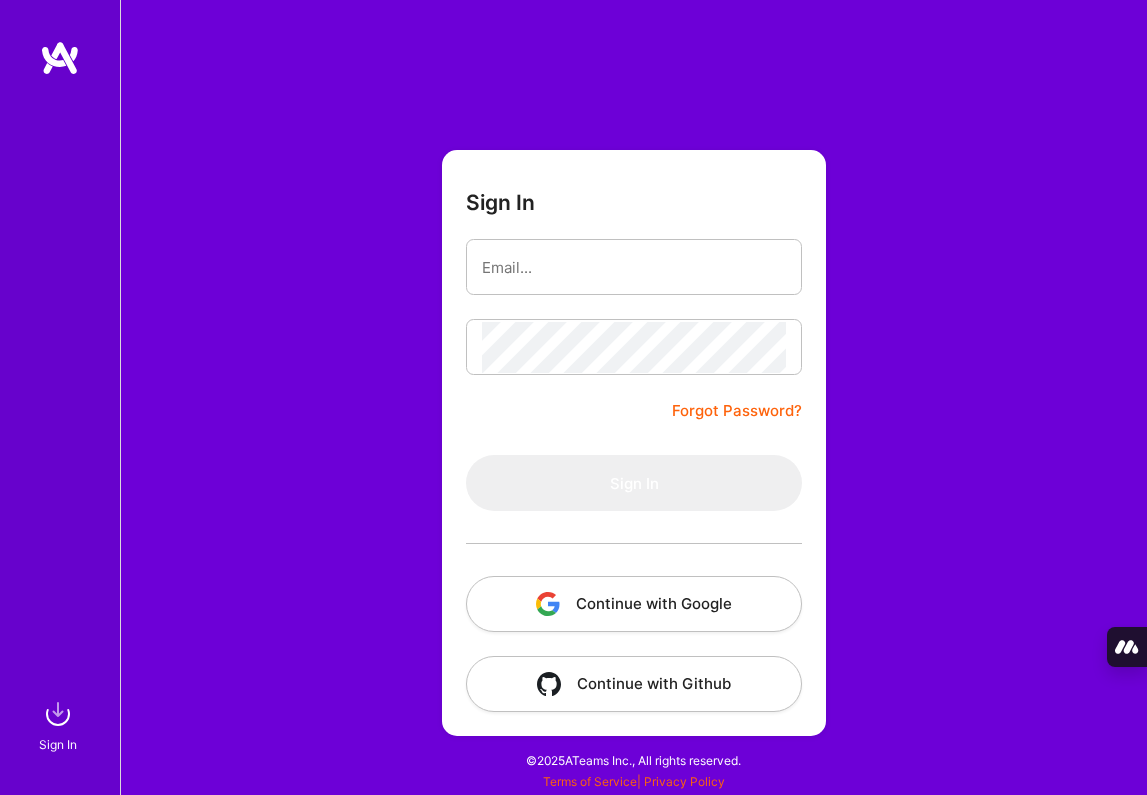 scroll, scrollTop: 0, scrollLeft: 0, axis: both 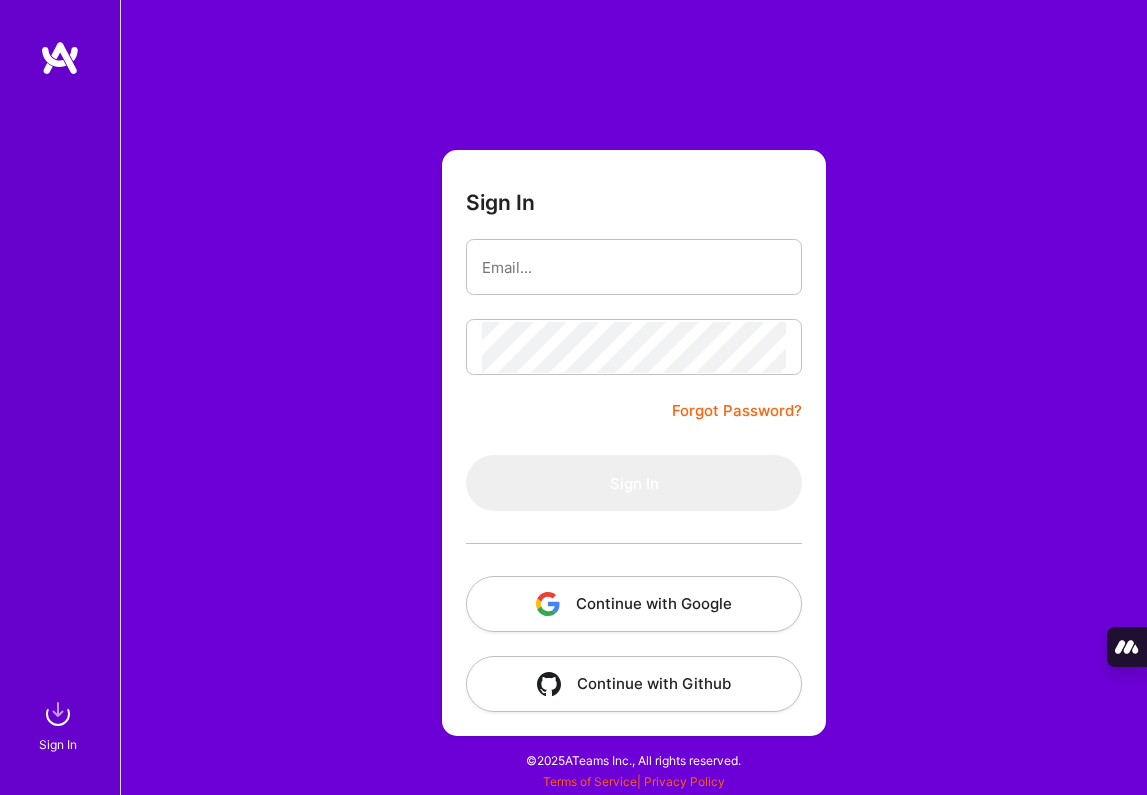 click on "Continue with Google" at bounding box center [634, 604] 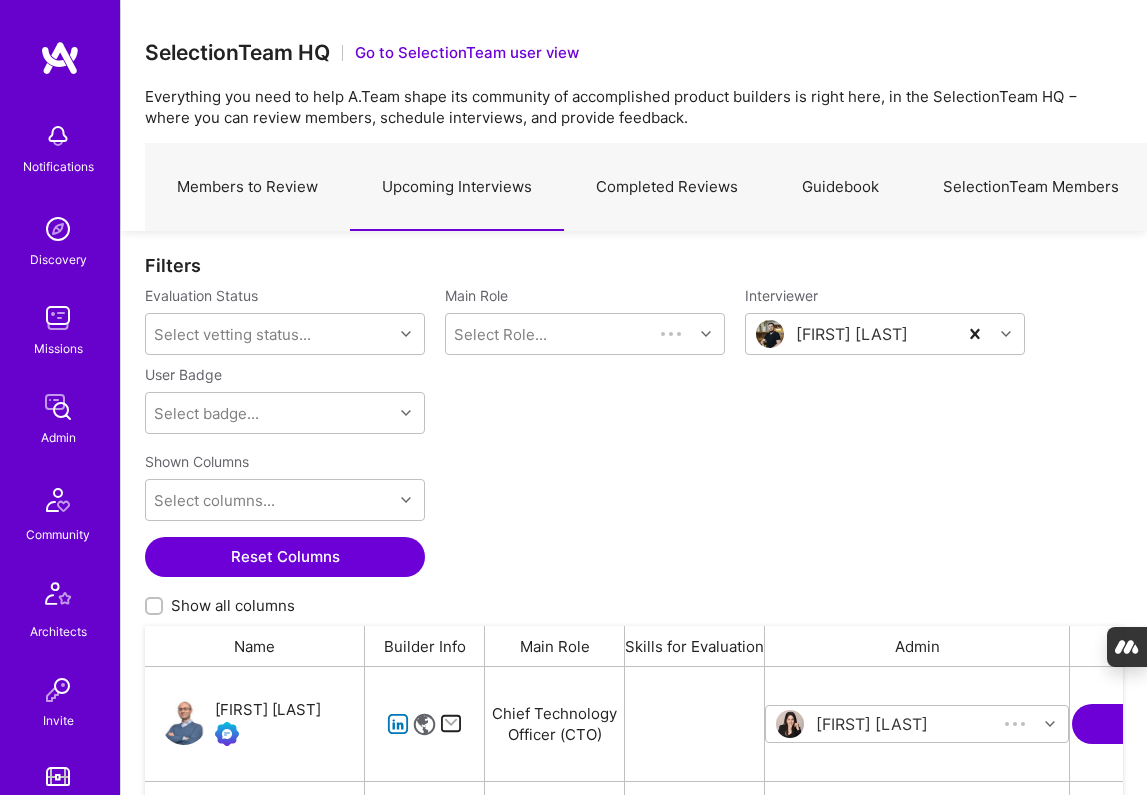 scroll, scrollTop: 1, scrollLeft: 1, axis: both 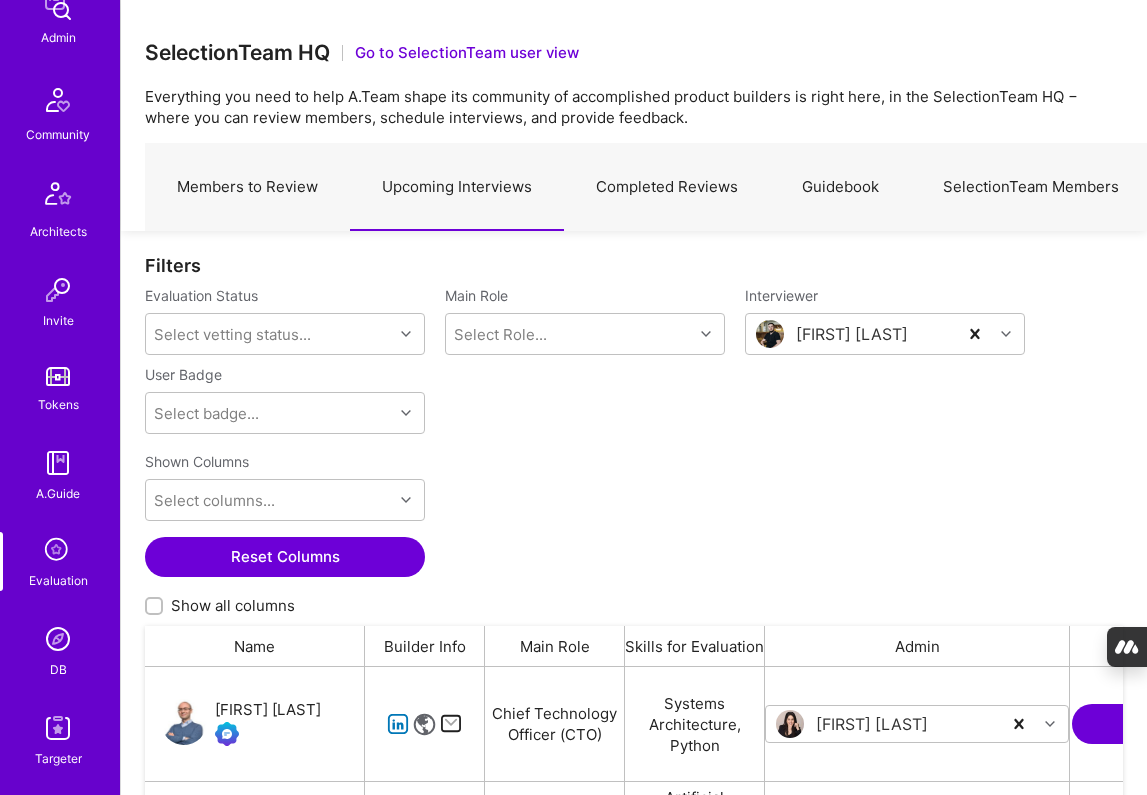 click at bounding box center (58, 639) 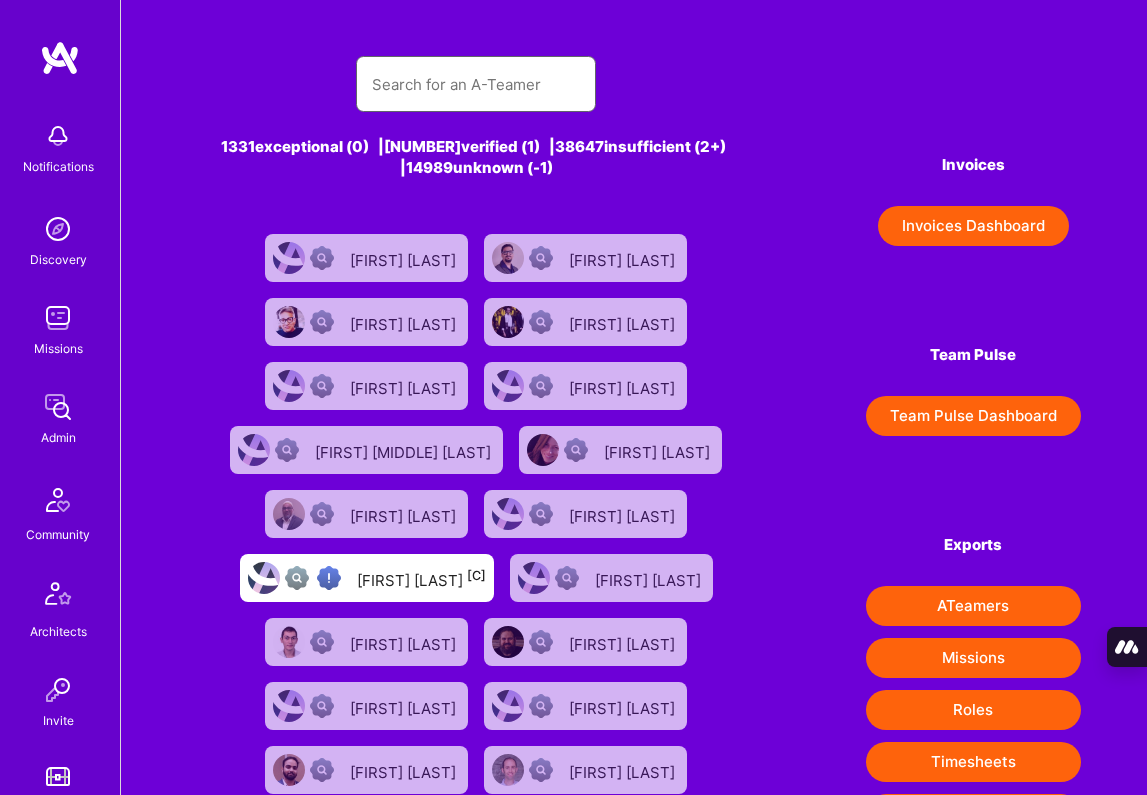 click at bounding box center (476, 84) 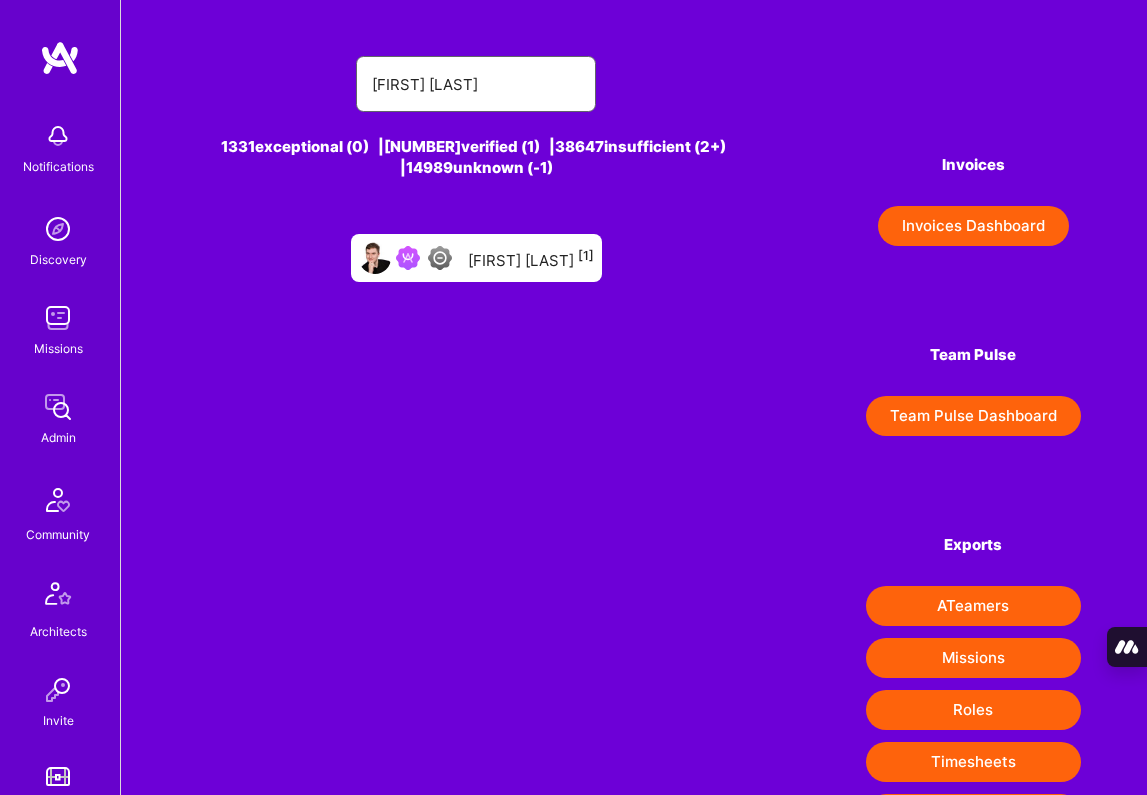 type on "[FIRST] [LAST]" 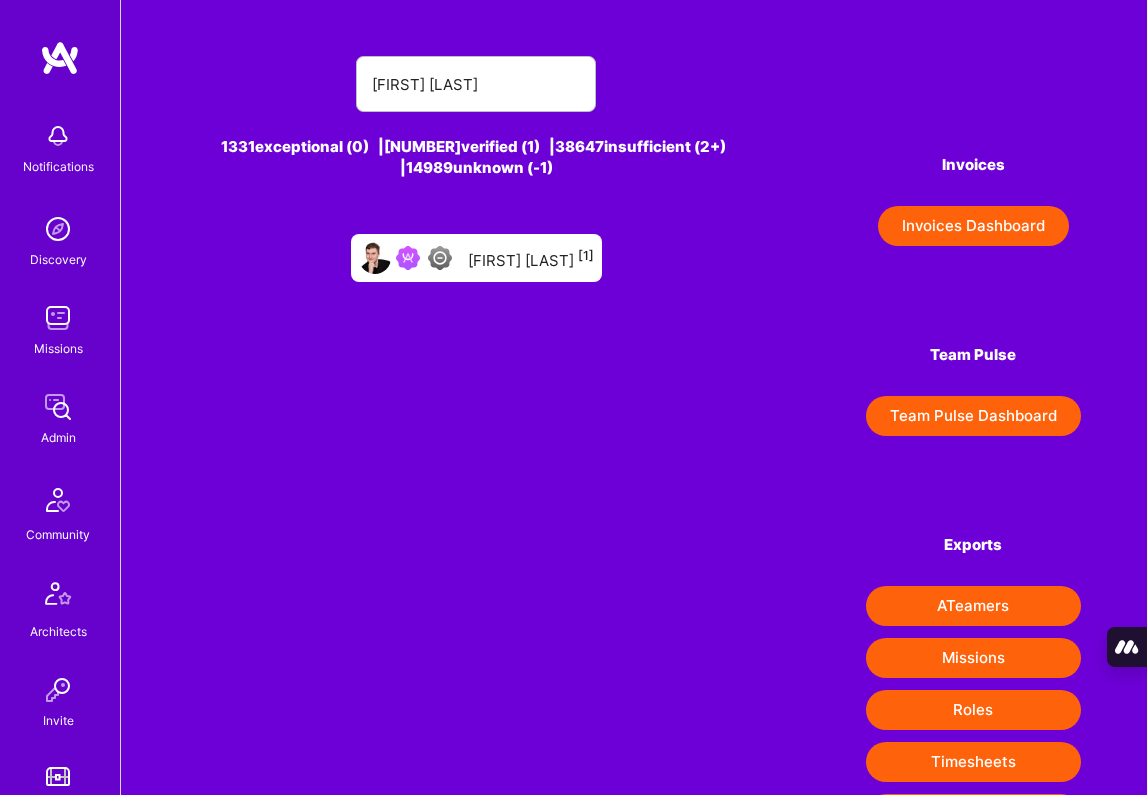 click on "[FIRST] [LAST] [NUMBER]" at bounding box center (531, 258) 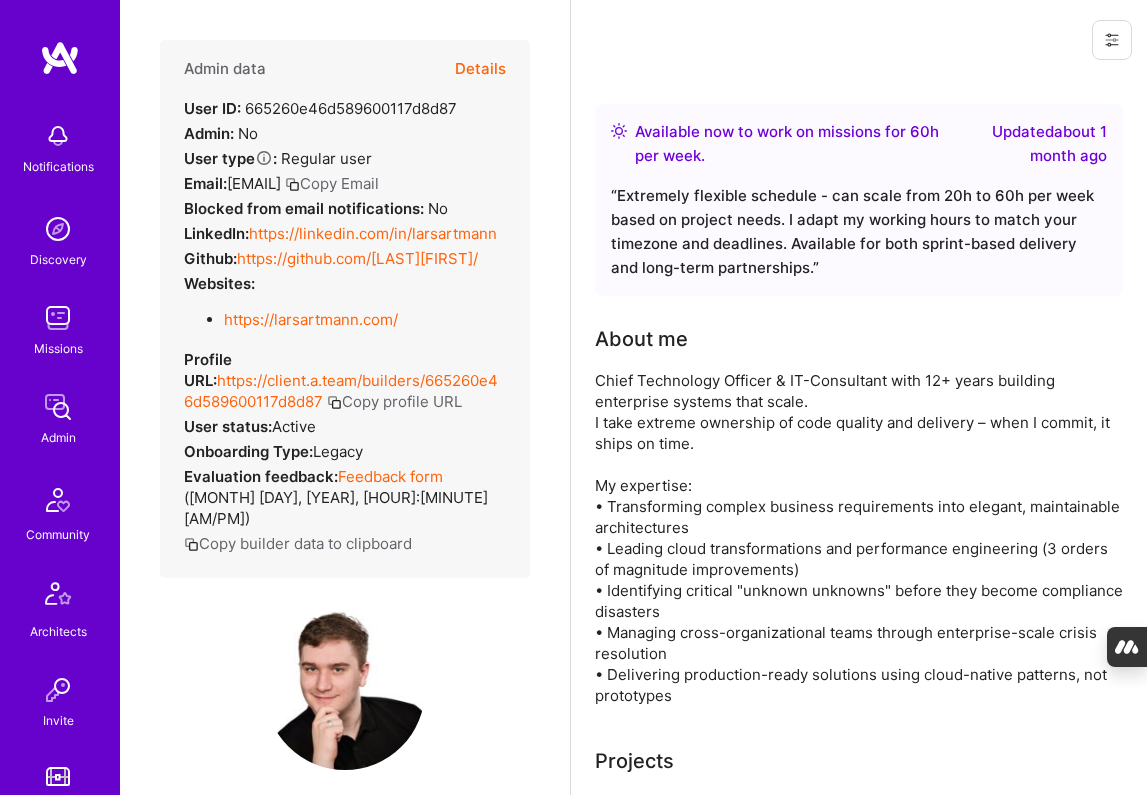 click on "Details" at bounding box center [480, 69] 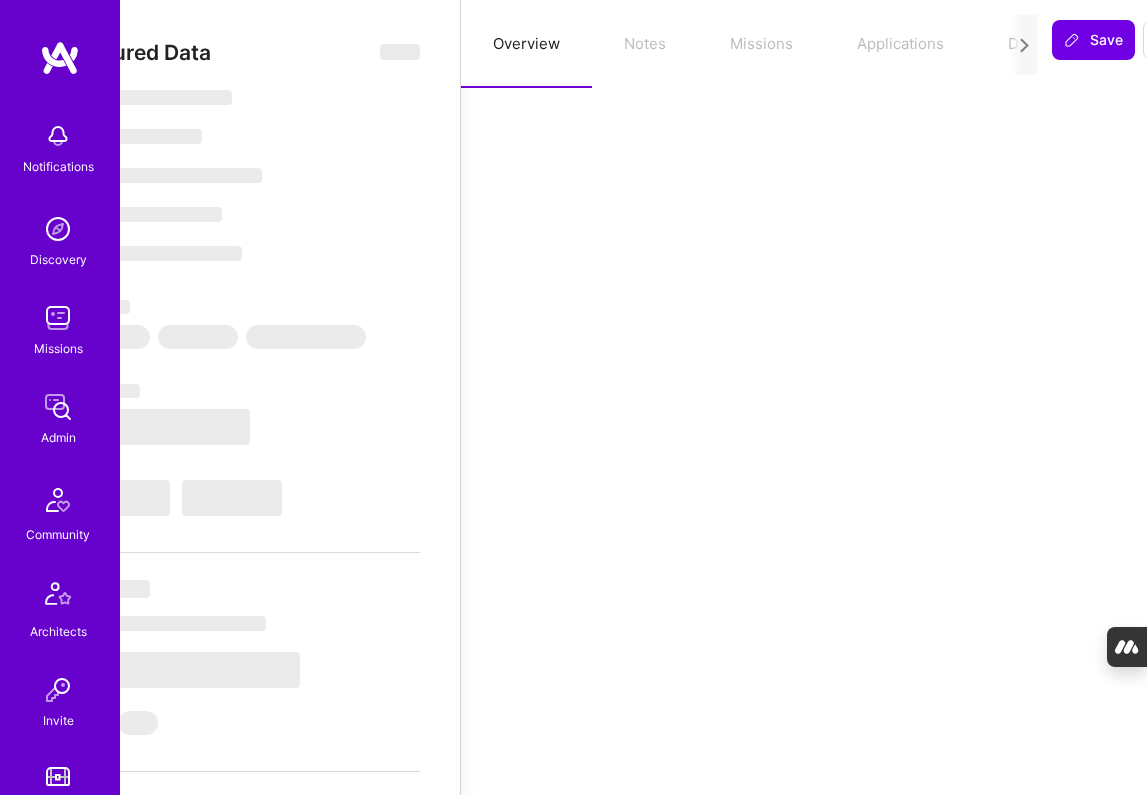 scroll, scrollTop: 0, scrollLeft: 160, axis: horizontal 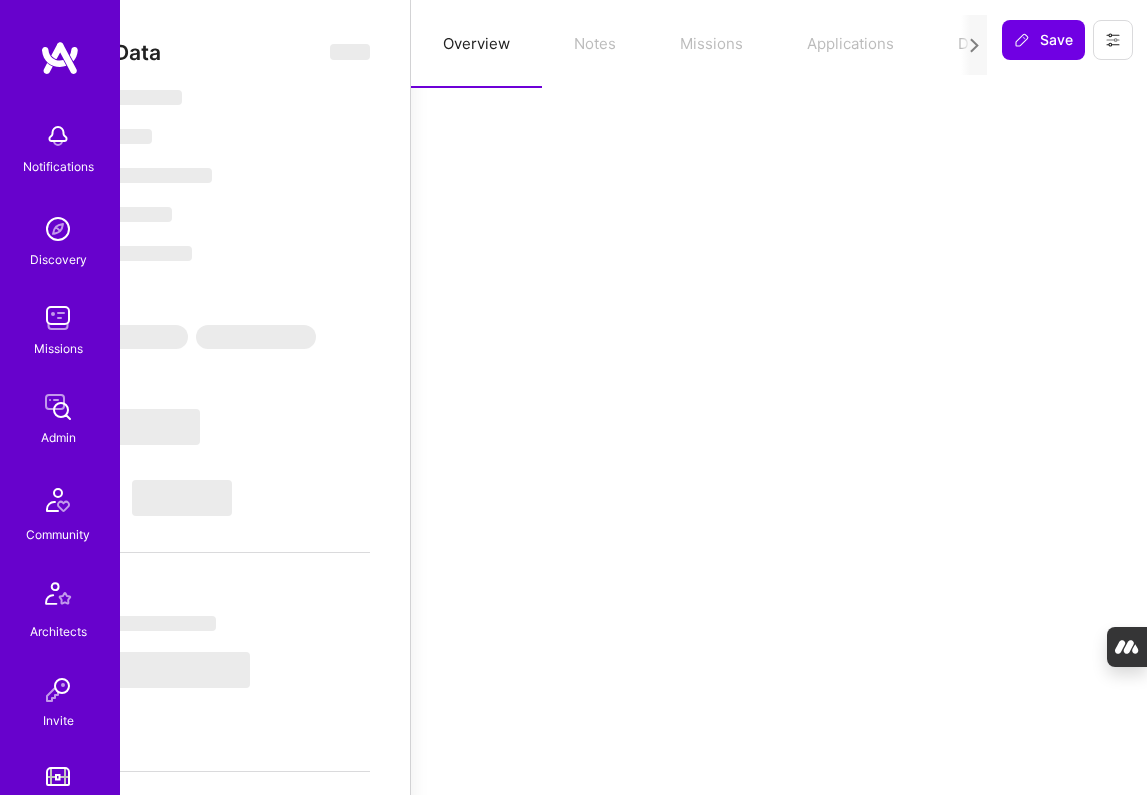 select on "Right Now" 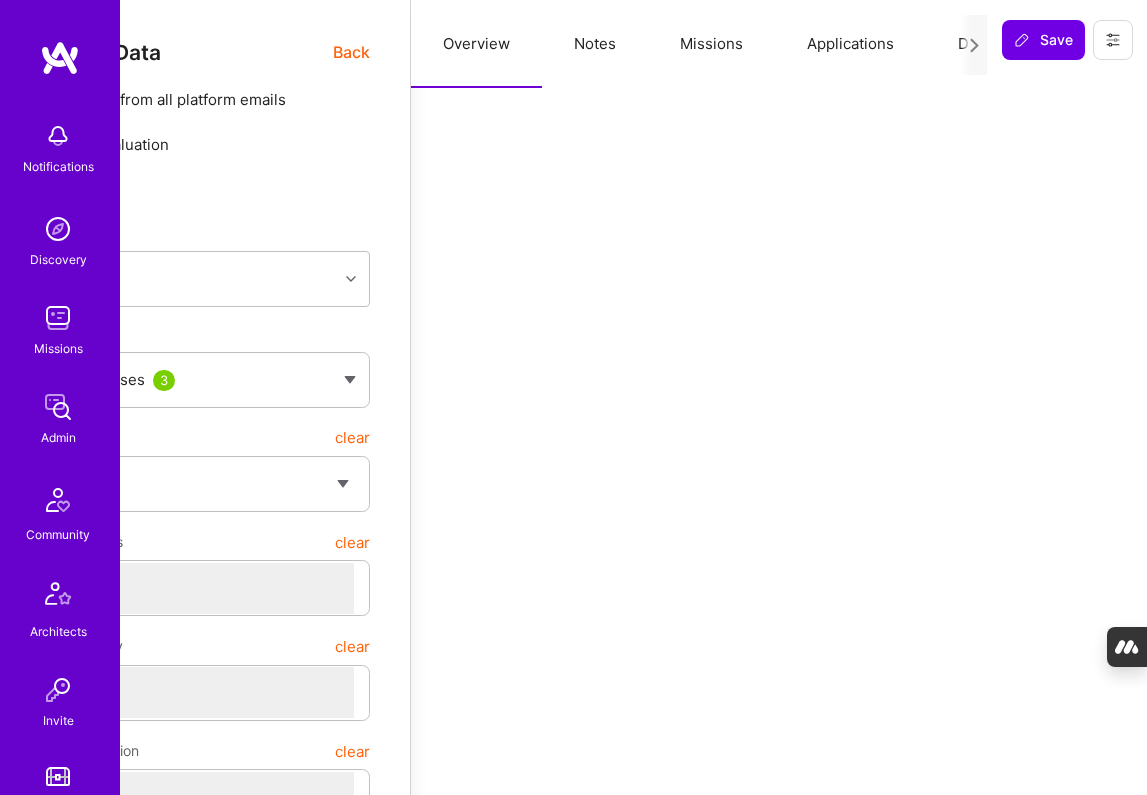 click at bounding box center [974, 45] 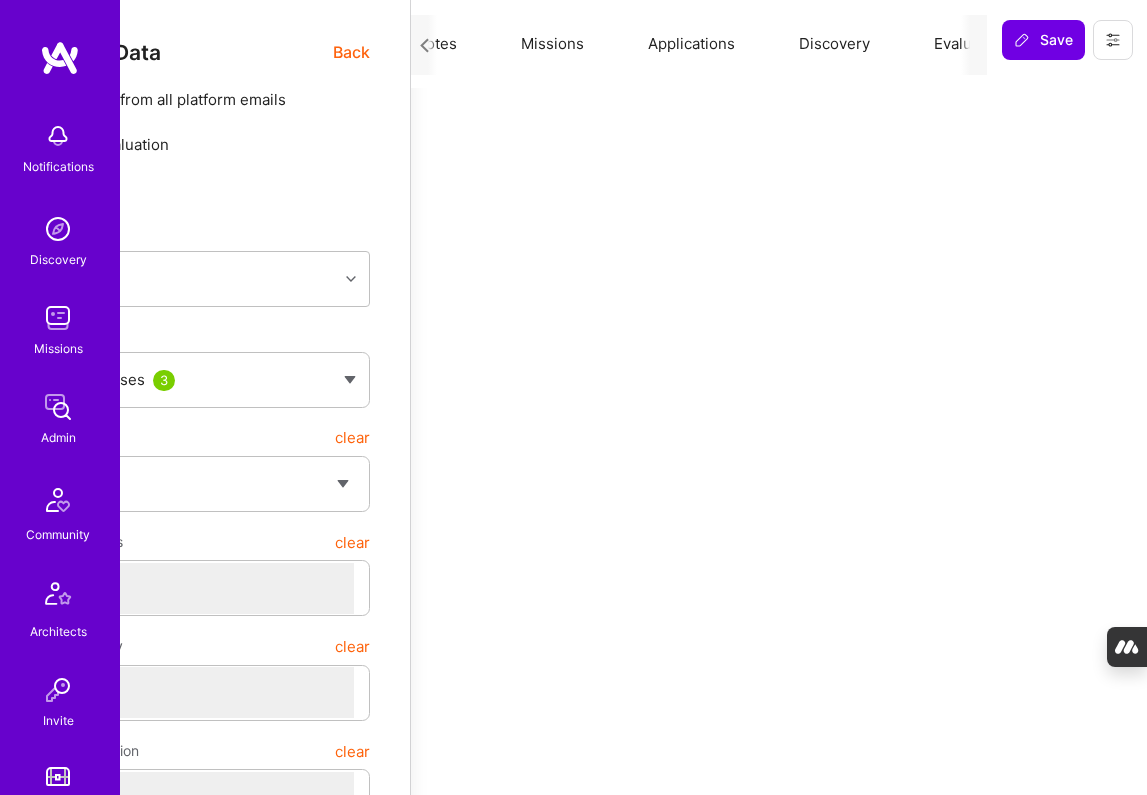 scroll, scrollTop: 0, scrollLeft: 209, axis: horizontal 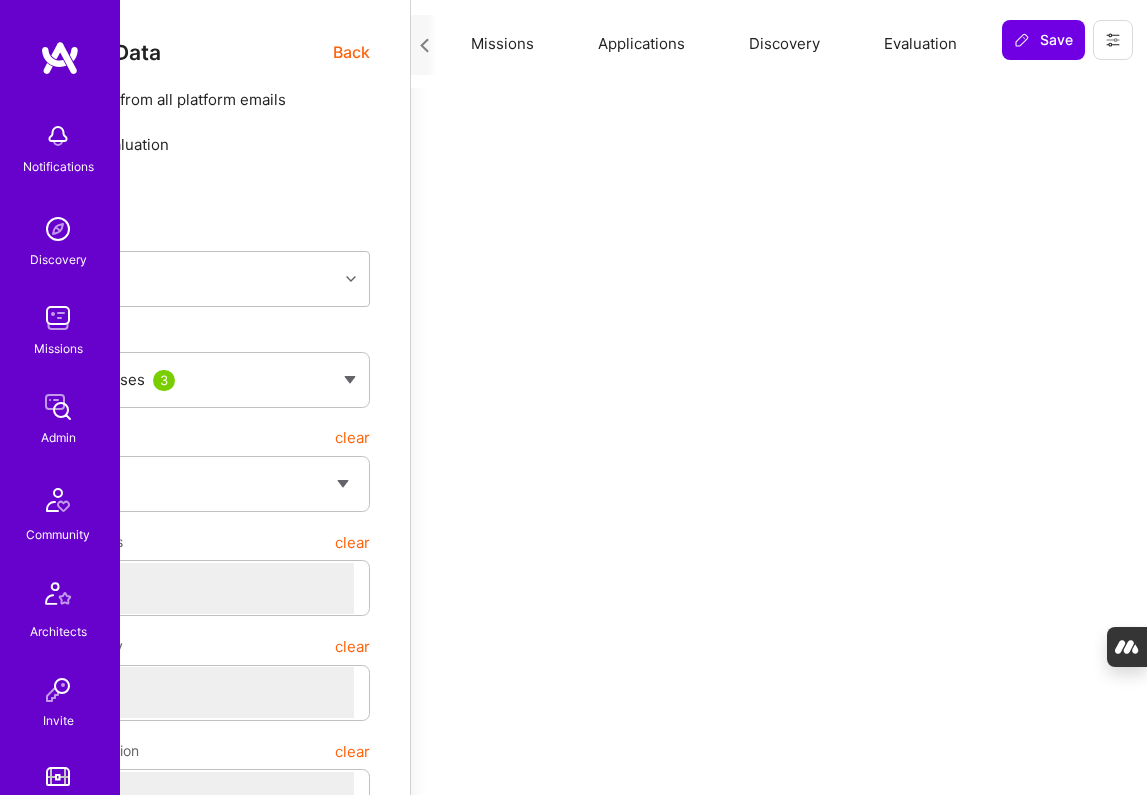 click on "Evaluation" at bounding box center (920, 44) 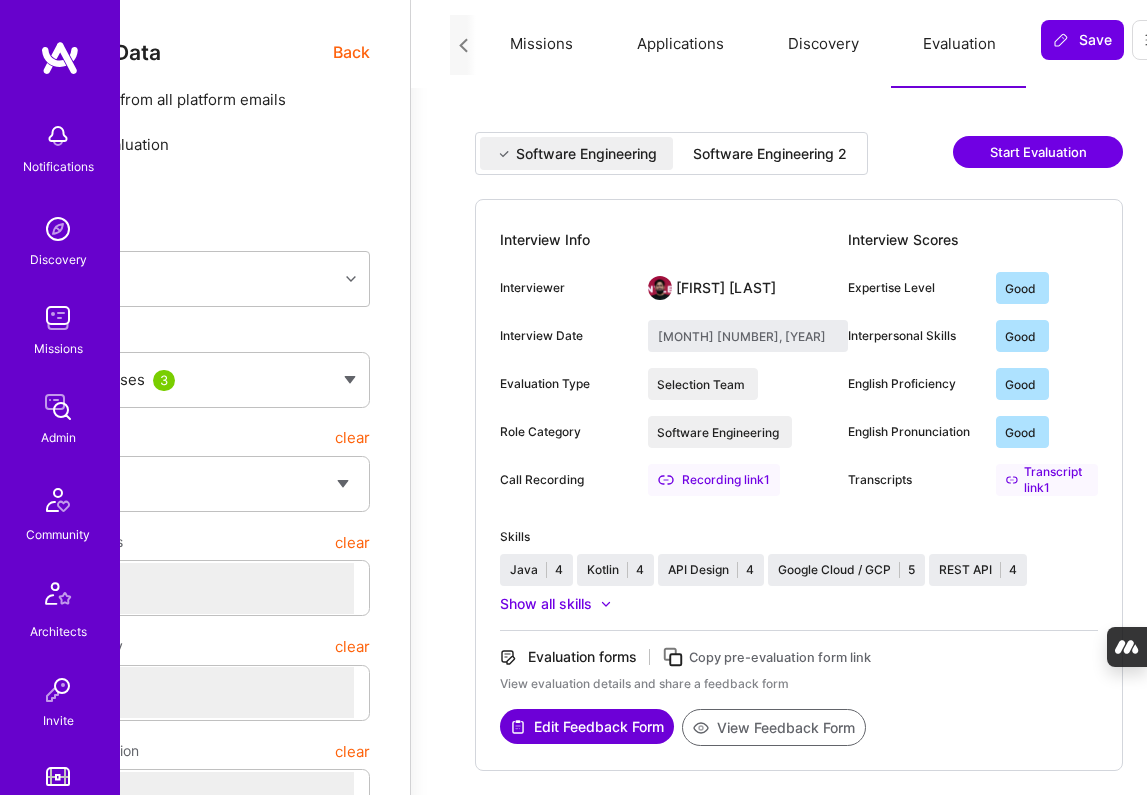 click on "Software Engineering 2" at bounding box center [770, 154] 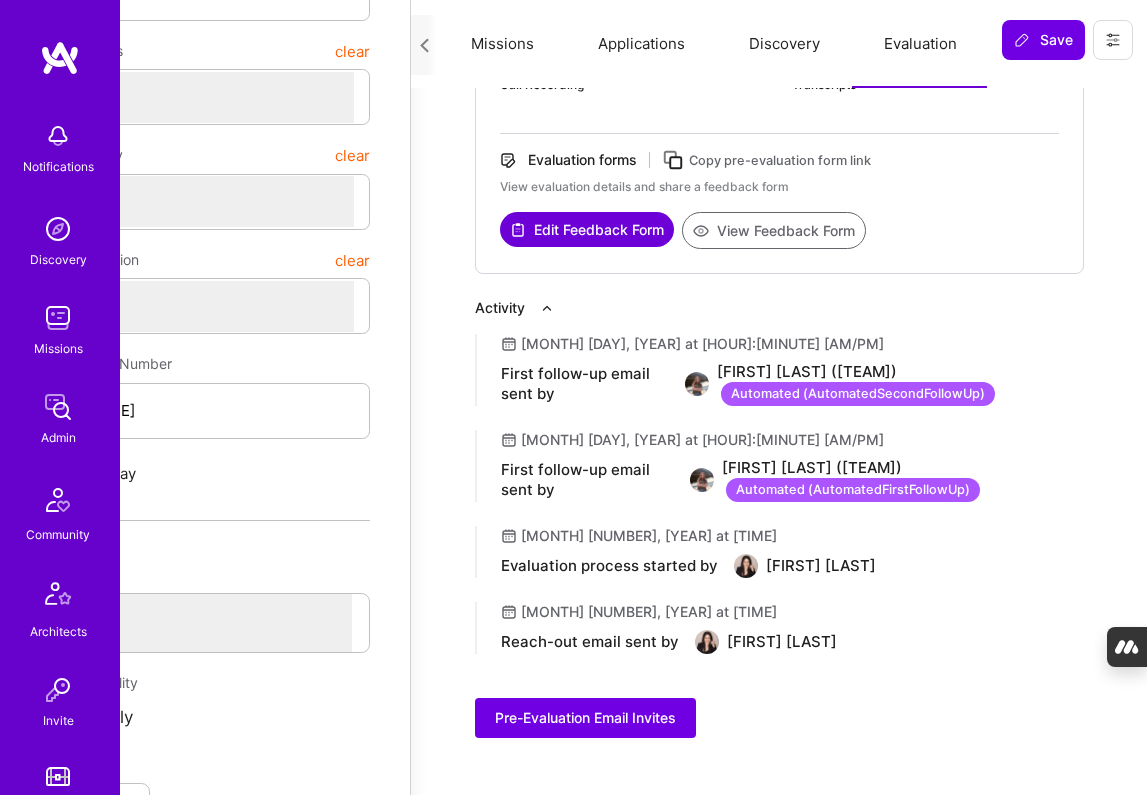 scroll, scrollTop: 0, scrollLeft: 160, axis: horizontal 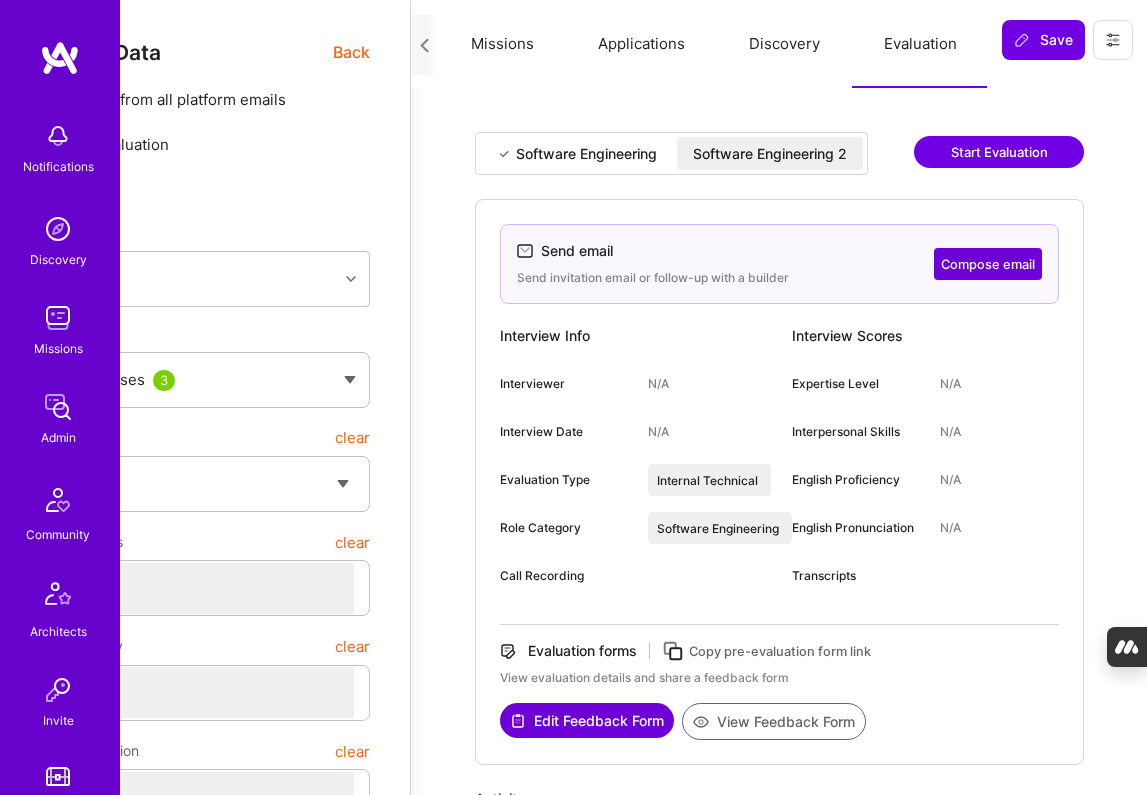 click at bounding box center (424, 45) 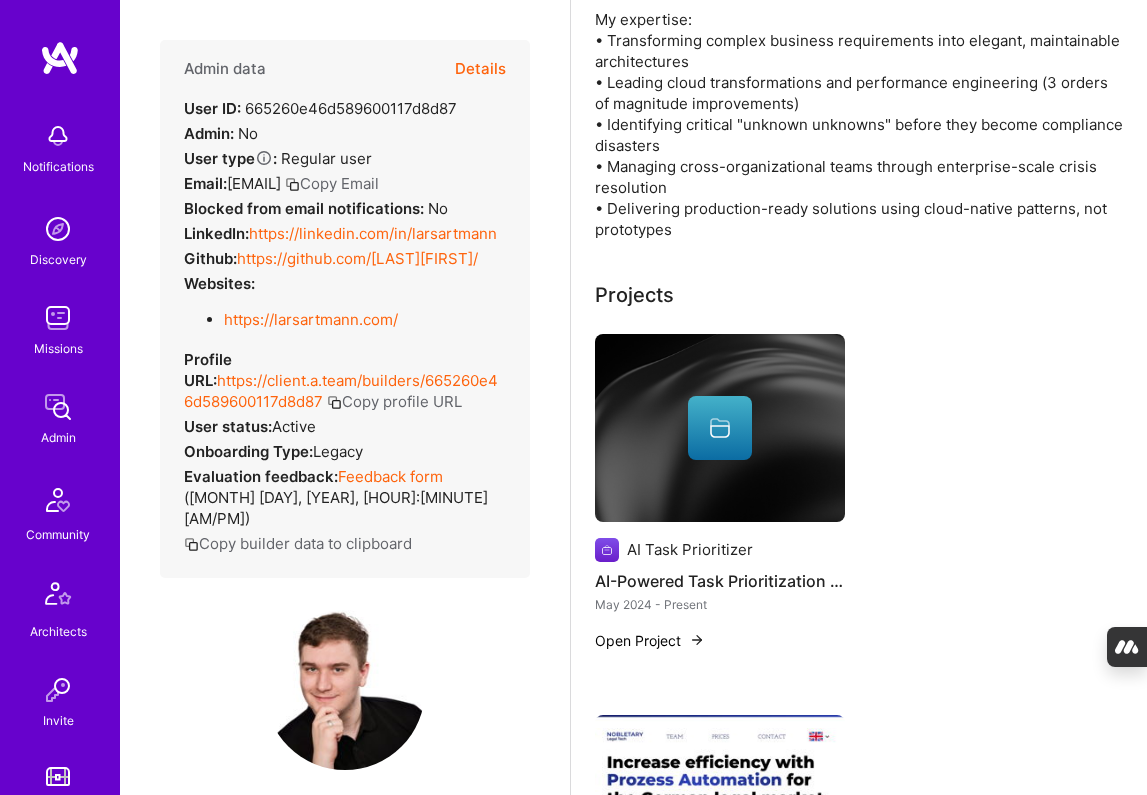 scroll, scrollTop: 504, scrollLeft: 0, axis: vertical 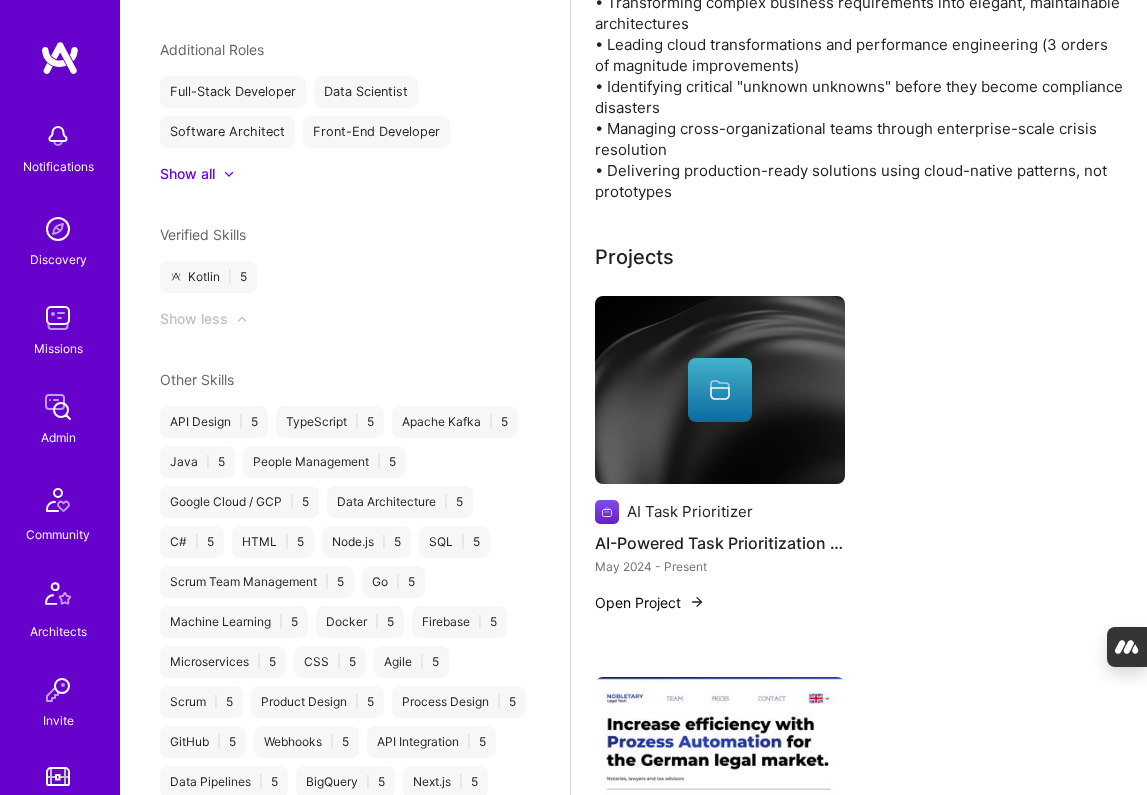 click at bounding box center [720, 390] 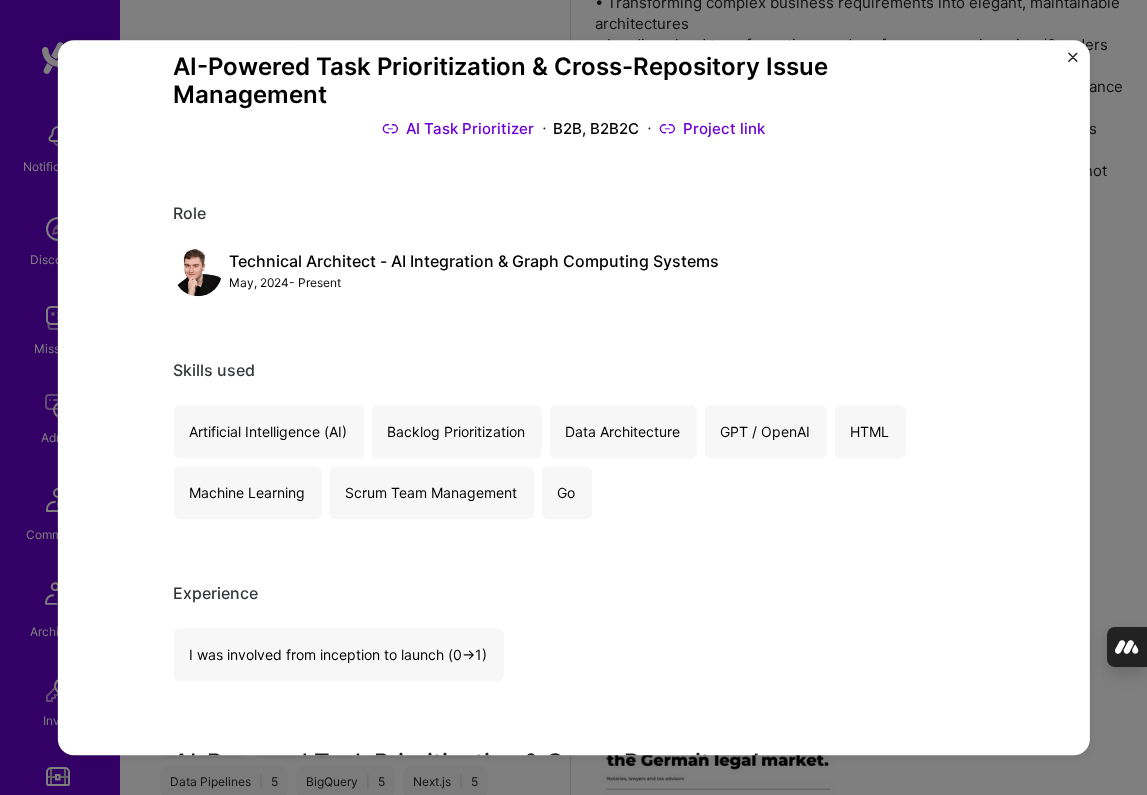 scroll, scrollTop: 133, scrollLeft: 0, axis: vertical 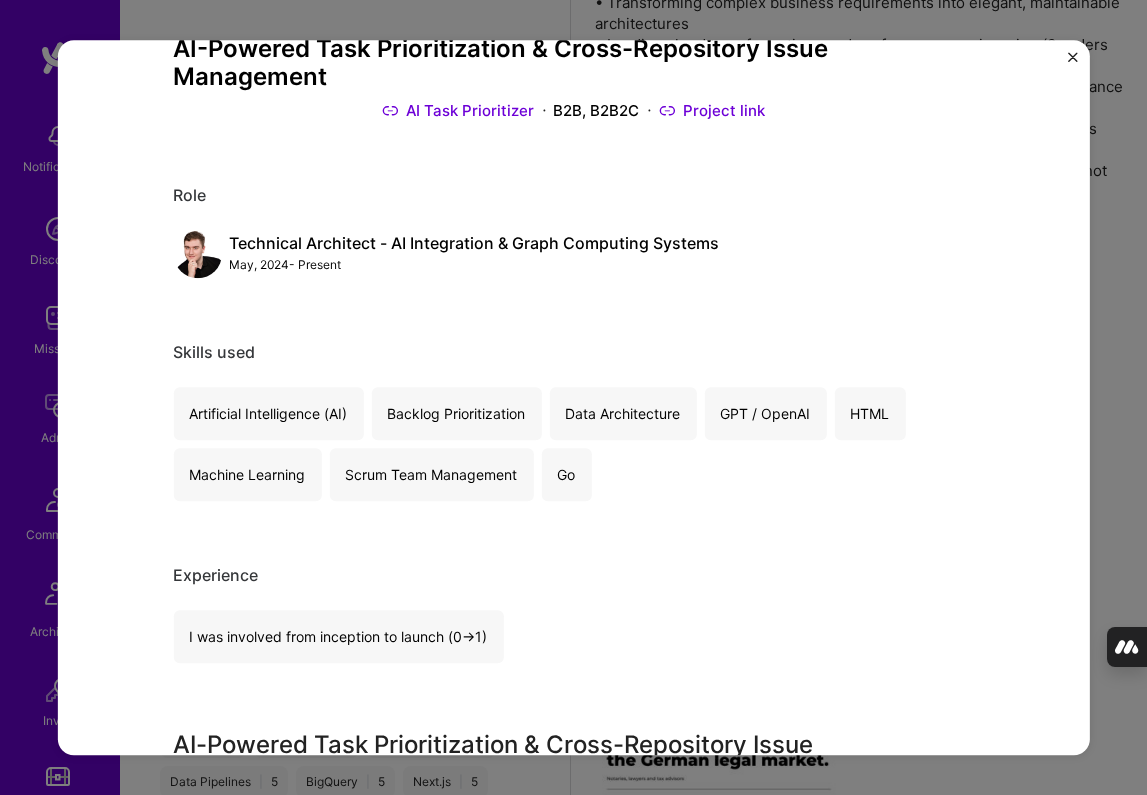 click at bounding box center (1073, 62) 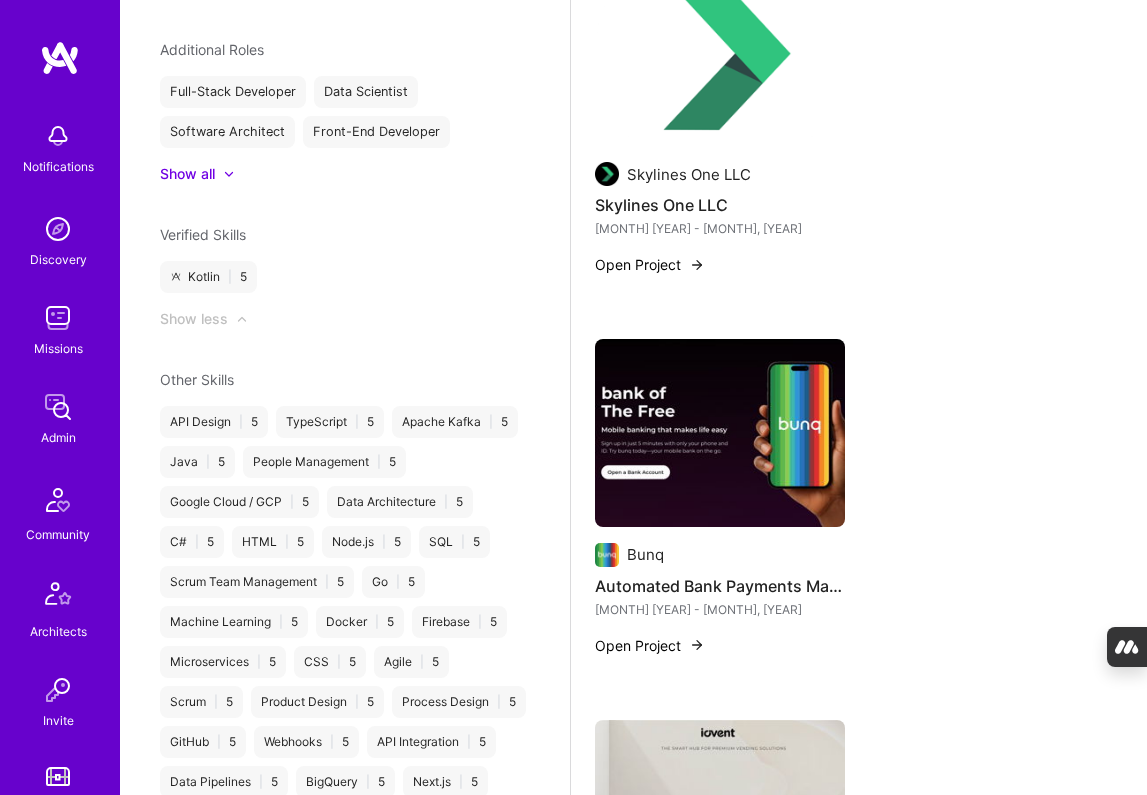 scroll, scrollTop: 3492, scrollLeft: 0, axis: vertical 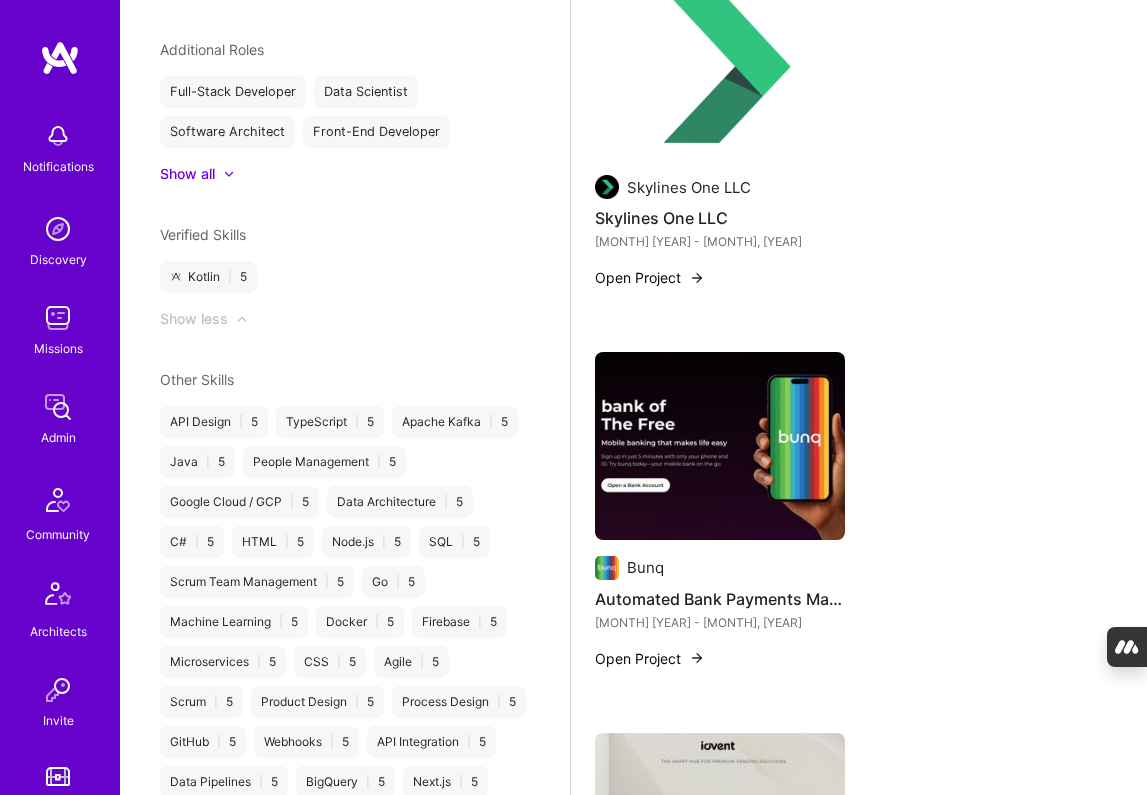 click at bounding box center [720, 66] 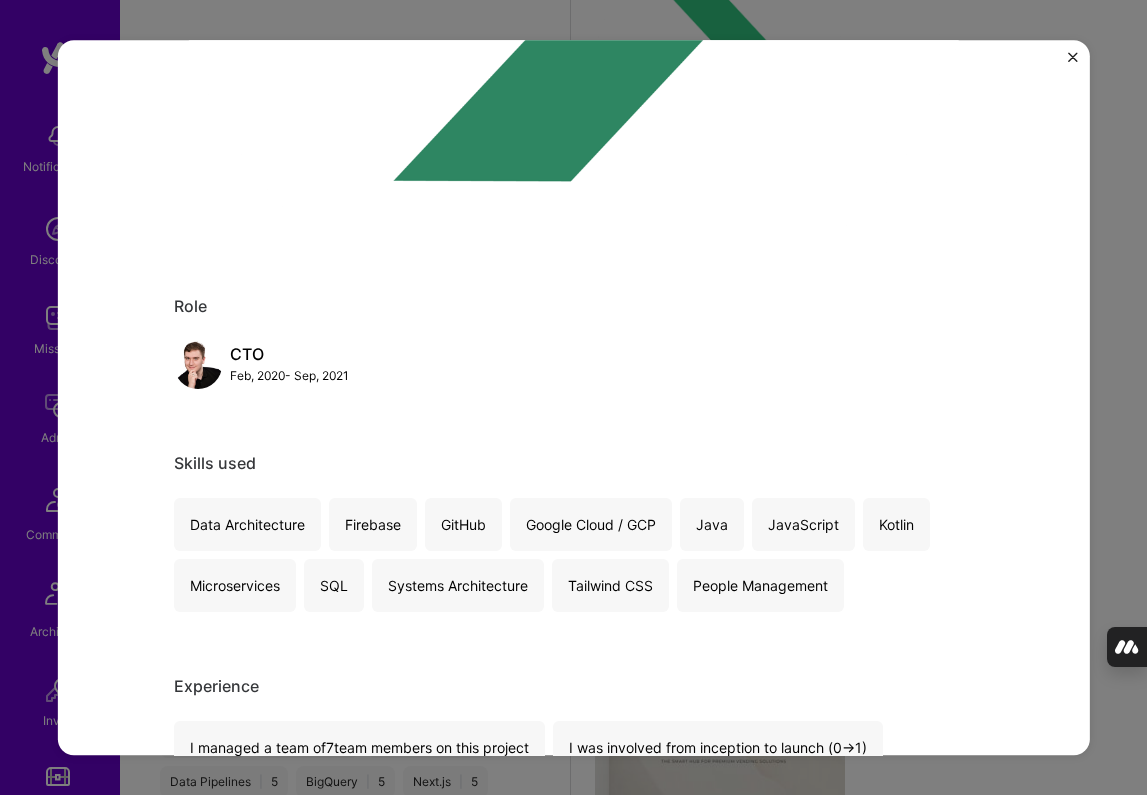 scroll, scrollTop: 639, scrollLeft: 0, axis: vertical 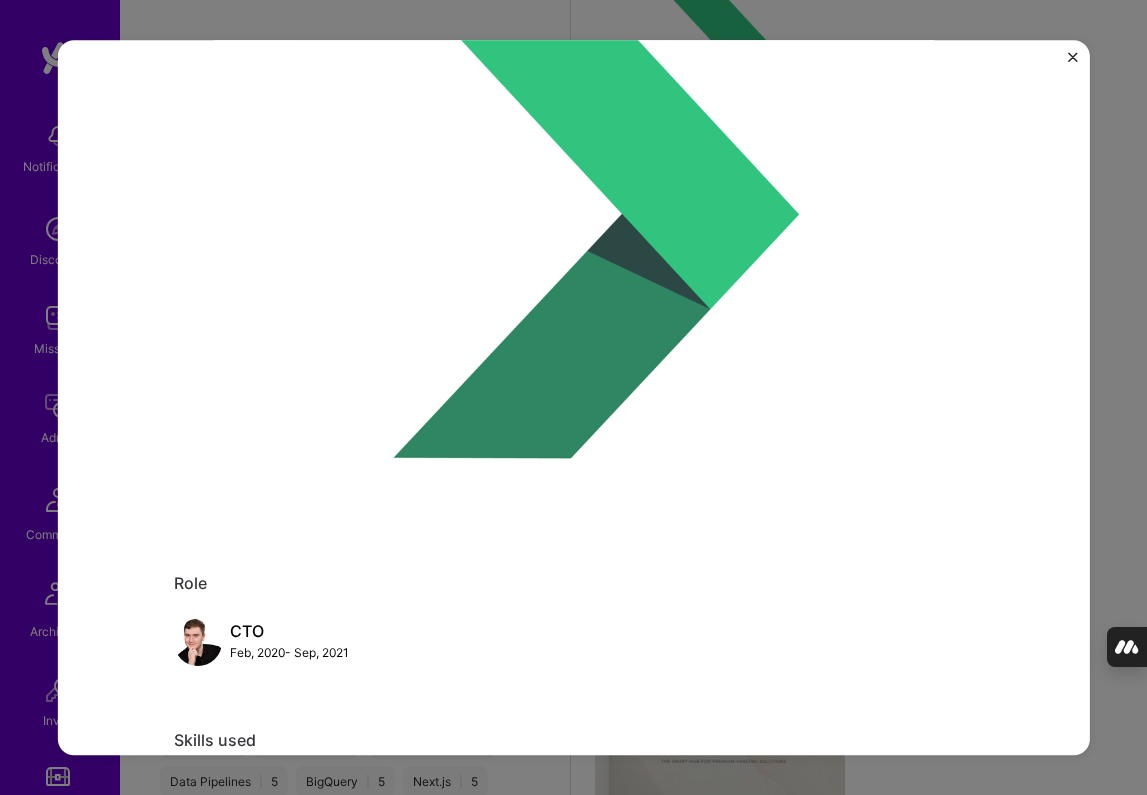 click at bounding box center (1073, 57) 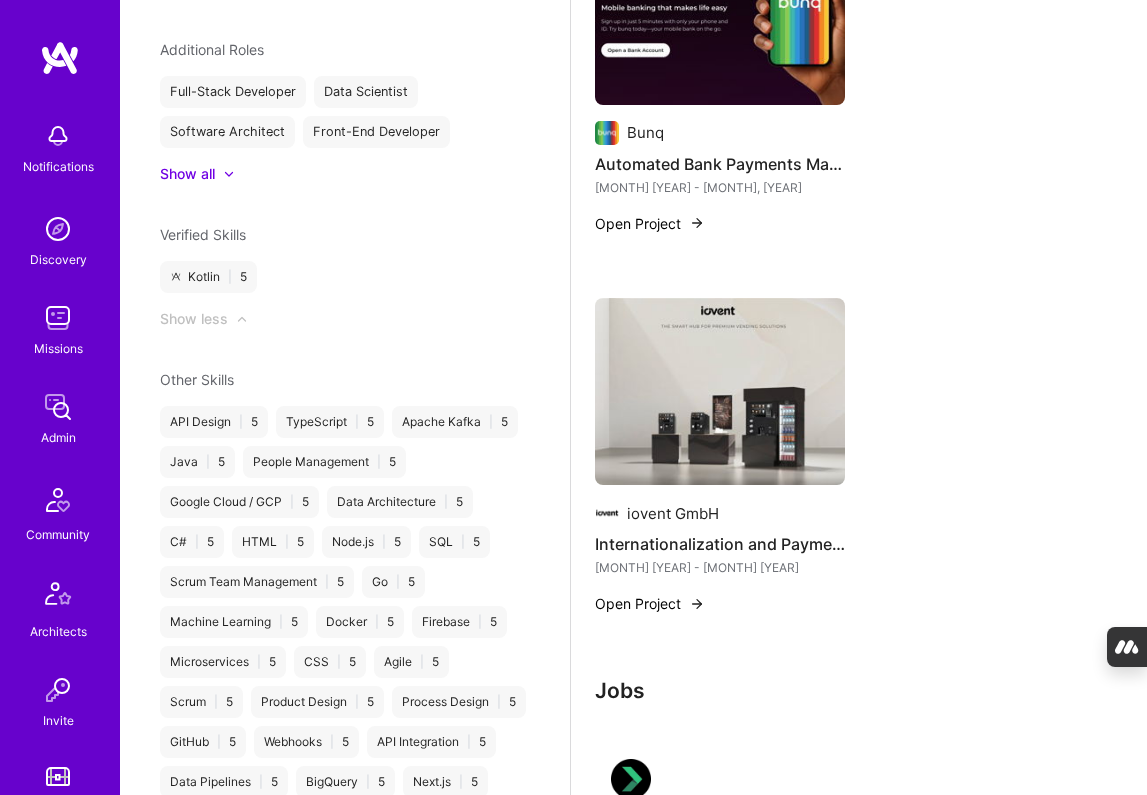 scroll, scrollTop: 3918, scrollLeft: 0, axis: vertical 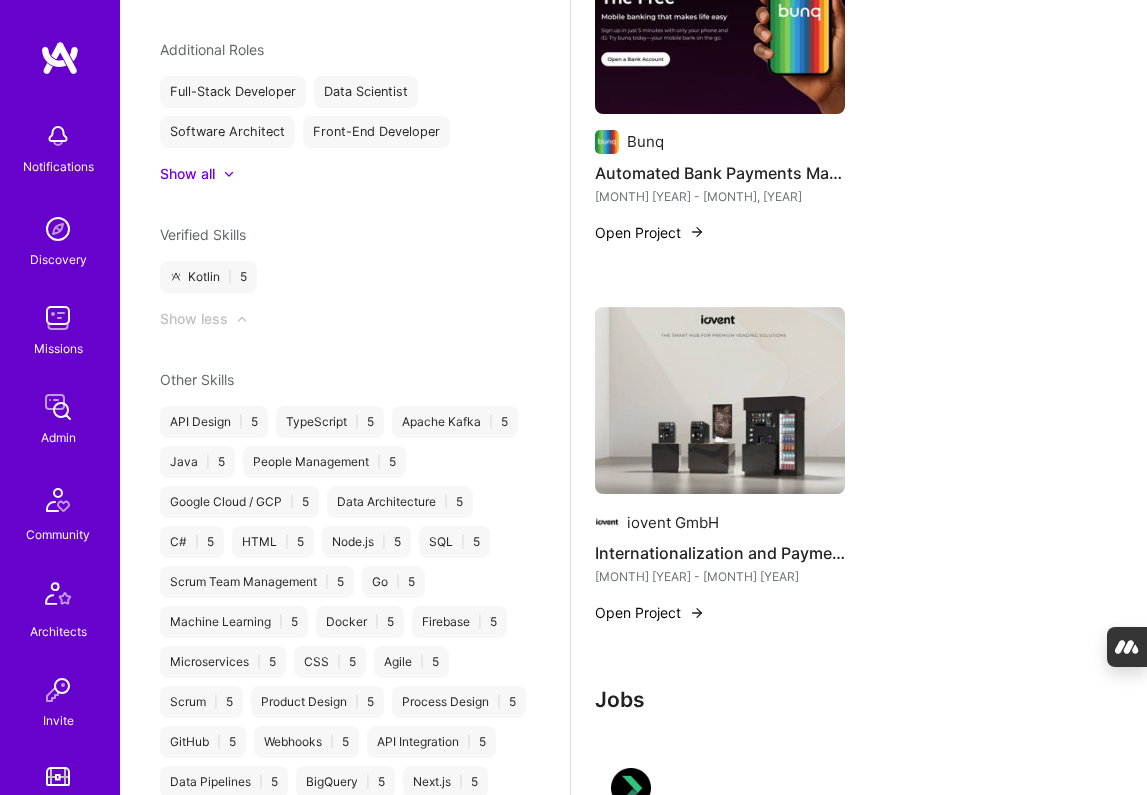 click on "Open Project" at bounding box center [650, 232] 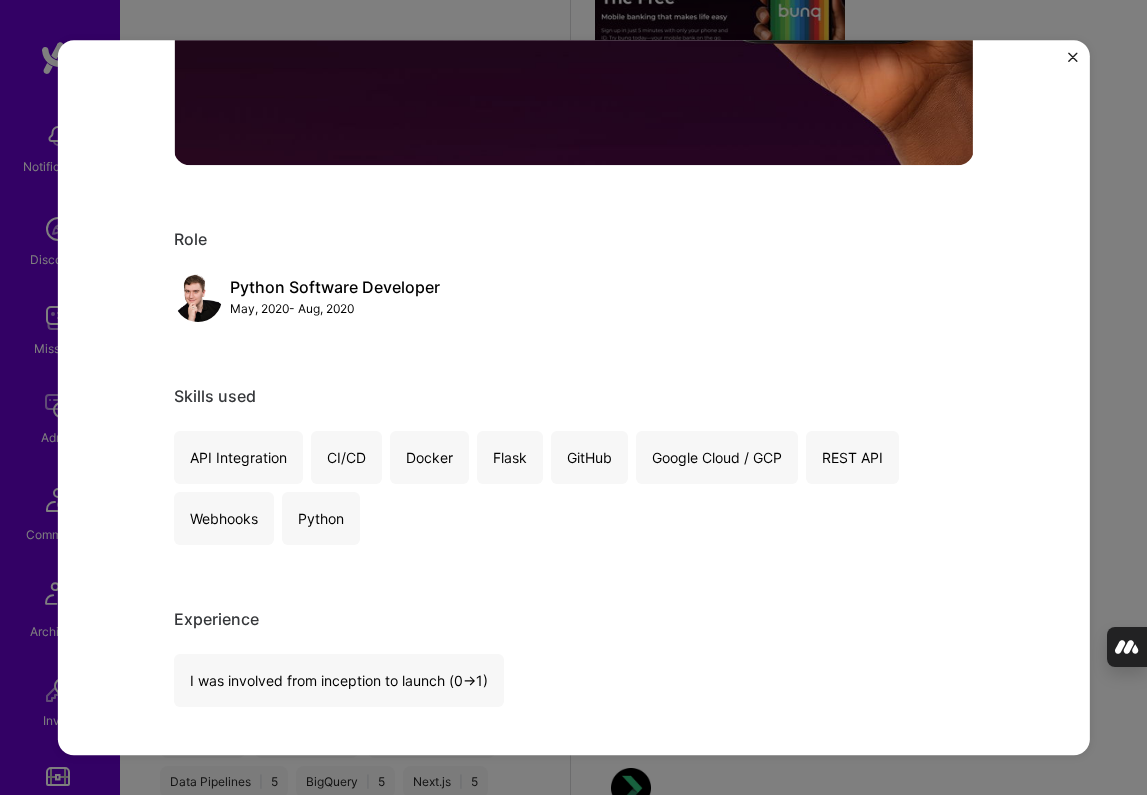scroll, scrollTop: 730, scrollLeft: 0, axis: vertical 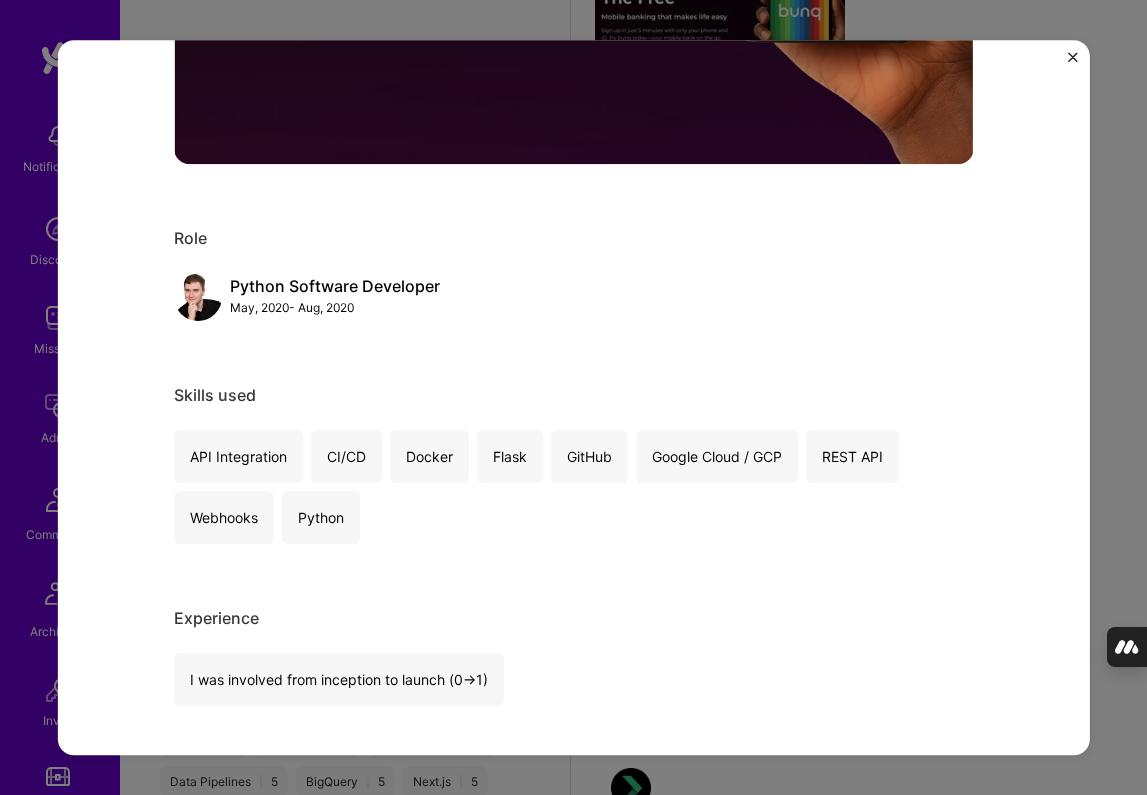 click on "Automated Bank Payments Managment System with Intelligent Money Distribution Bunq Banking Role Python Software Developer [MONTH], [YEAR] - [MONTH], [YEAR] Skills used API Integration CI/CD Docker Flask GitHub Google Cloud / GCP REST API Webhooks Python Experience I was involved from inception to launch (0 -> 1) 6 day to MVP The project delivered value to the target audiance in only 6 days 98% Feature Completeness at Initial Commit Lines of Code Growth Rate 852 lines in 15 files (Day 1)
Only ~50 additional lines over 2.5 months post-MVP Automated Banking Solution with Intelligent Money Distribution Production-ready Python microservice that automatically distributes incoming funds across multiple savings accounts using configurable percentage-based rules. Rapid MVP Delivery: Achieved 98% feature completeness on initial commit and delivered working MVP in just 6 days Enterprise Architecture: Built with Flask, Bunq Banking API, webhook integration, Docker containerization, and Google Cloud deployment · Open" at bounding box center (573, 398) 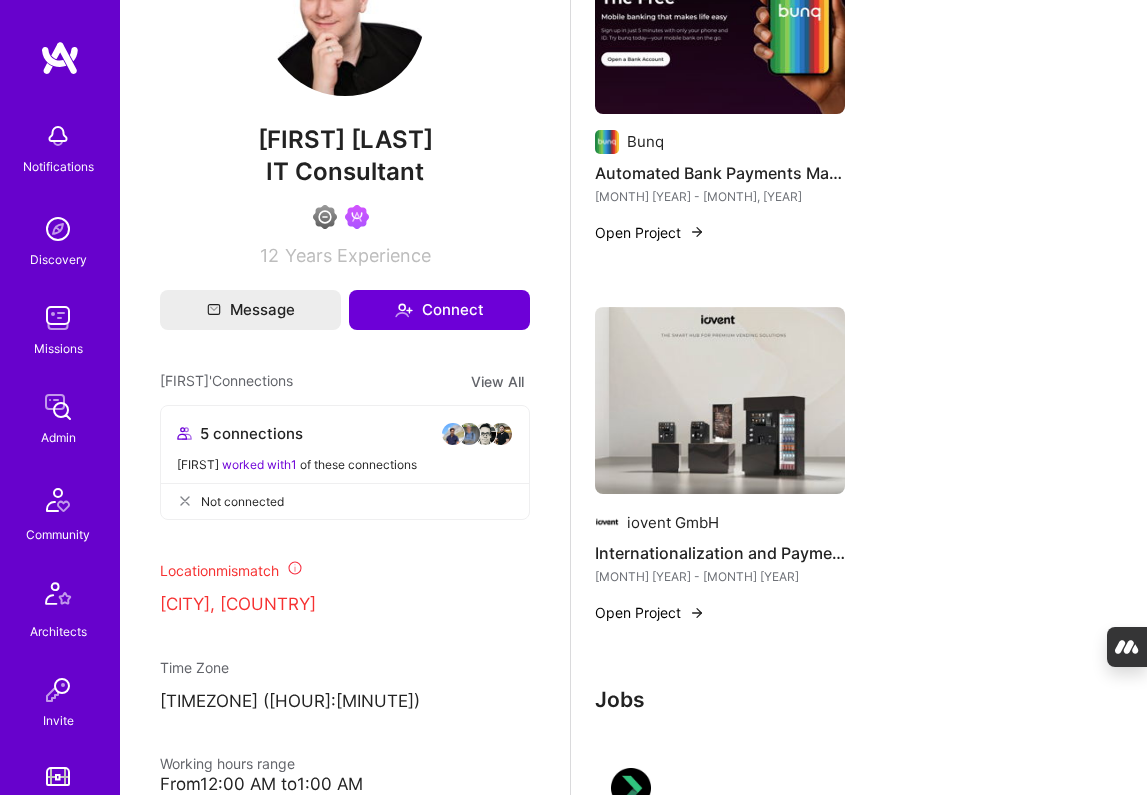 scroll, scrollTop: 0, scrollLeft: 0, axis: both 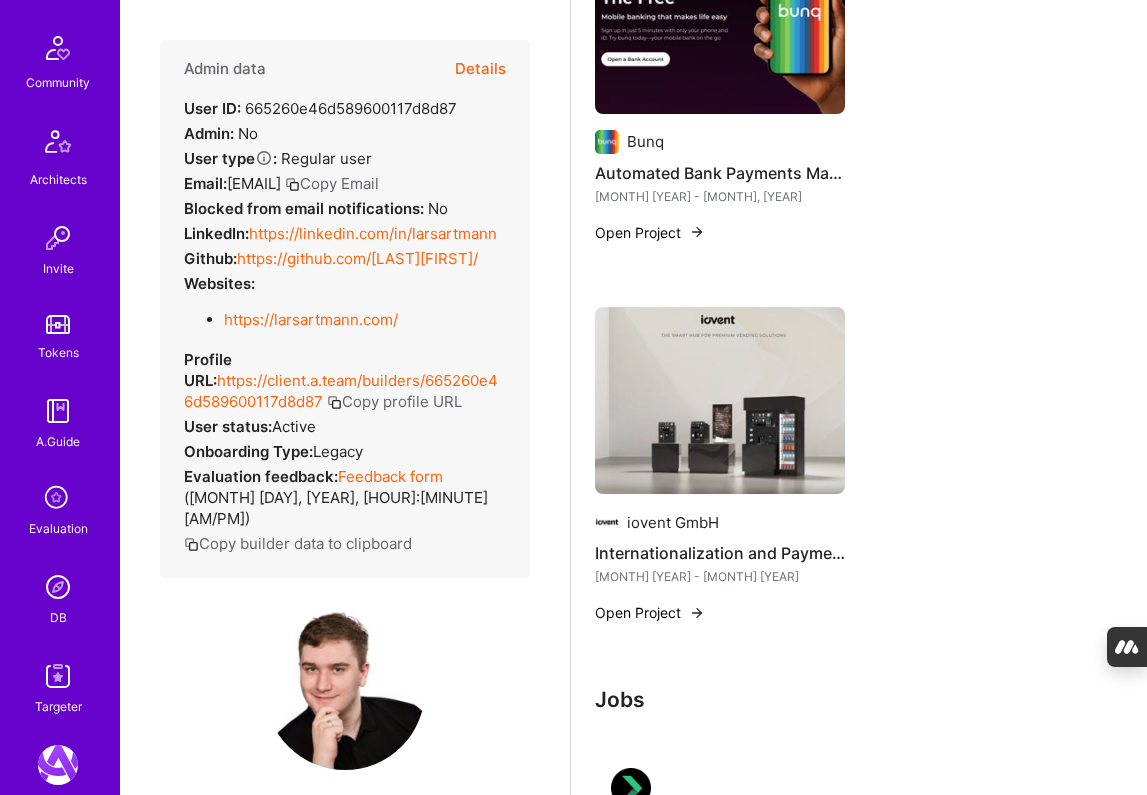 click at bounding box center (58, 499) 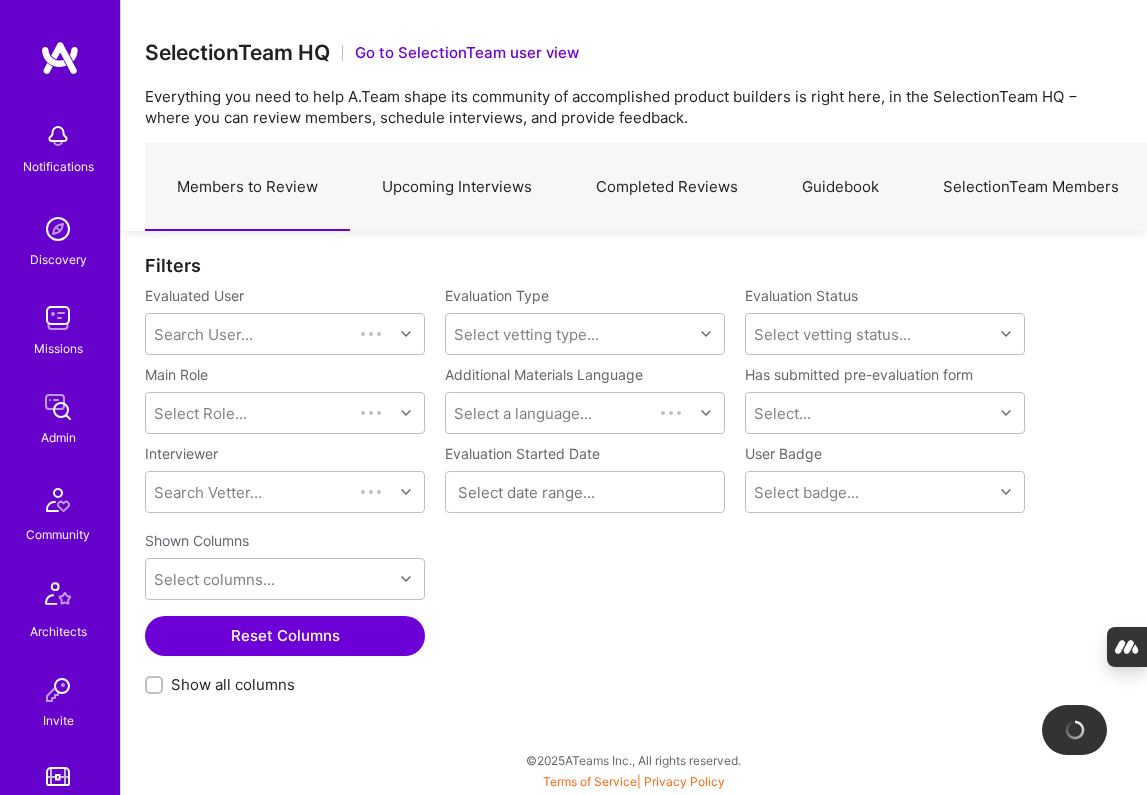 scroll, scrollTop: 0, scrollLeft: 0, axis: both 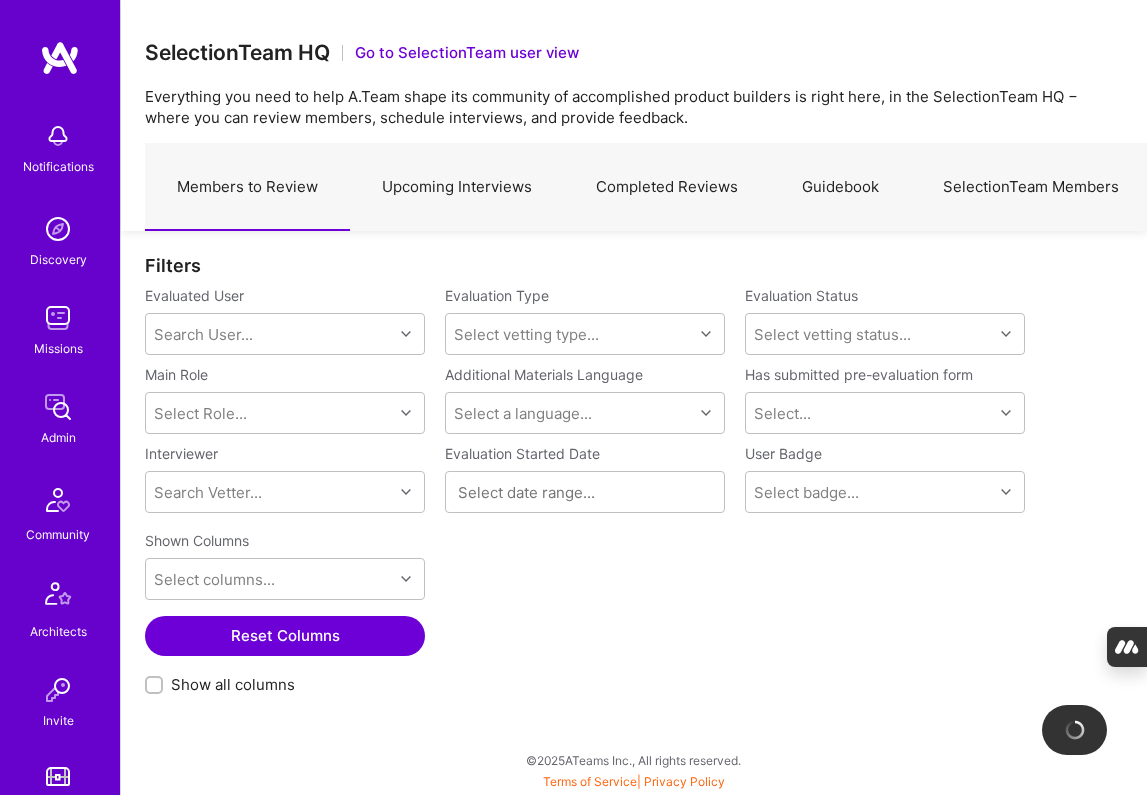 click on "SelectionTeam Members" at bounding box center (1031, 187) 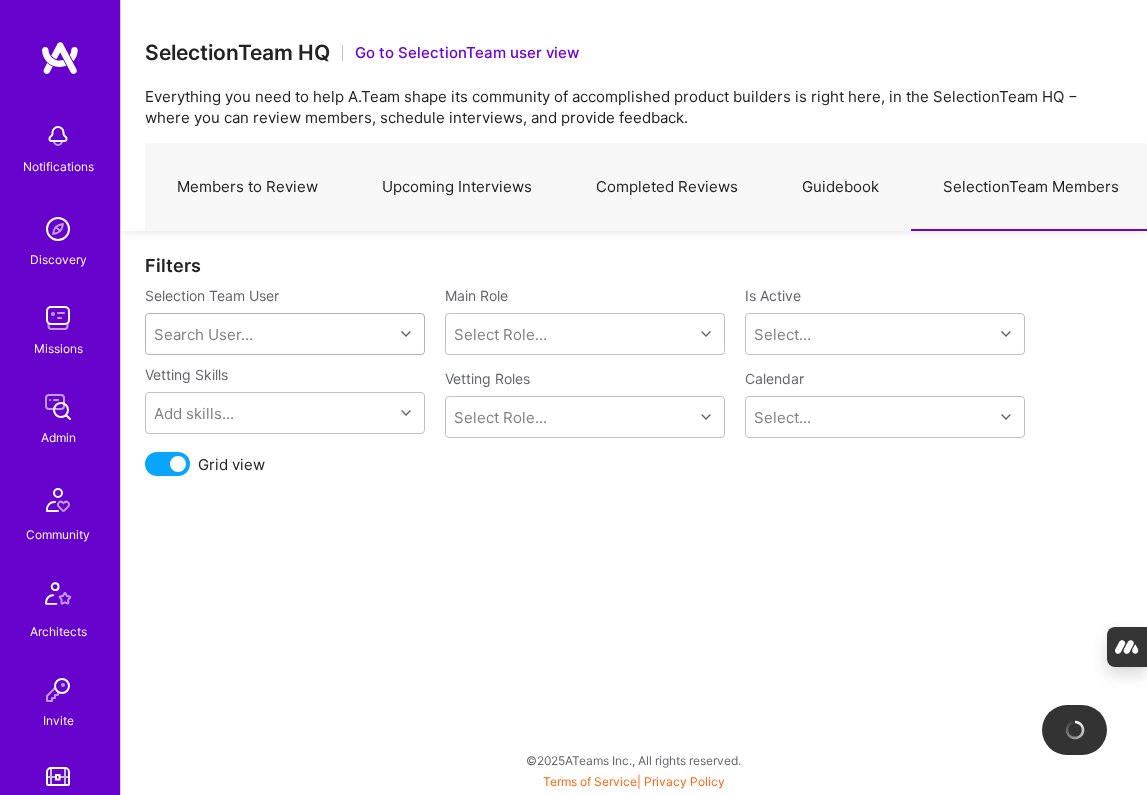 click on "Search User..." at bounding box center (203, 334) 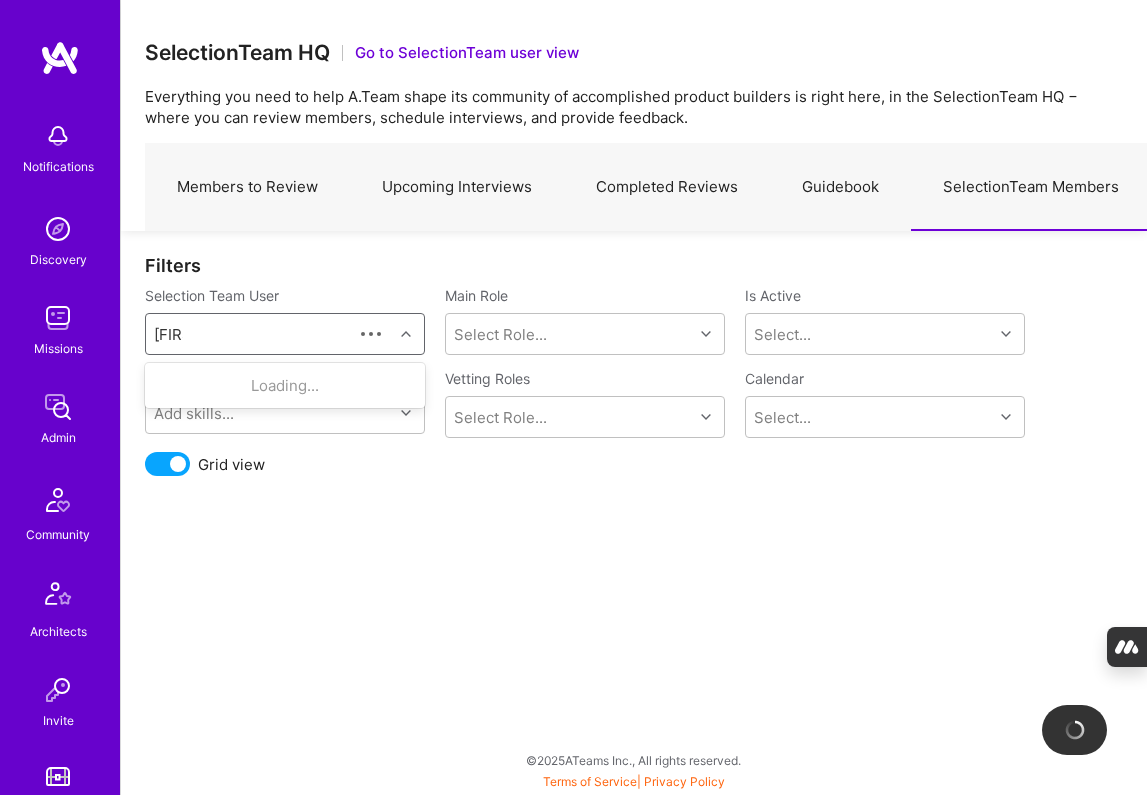 type on "[FIRST]" 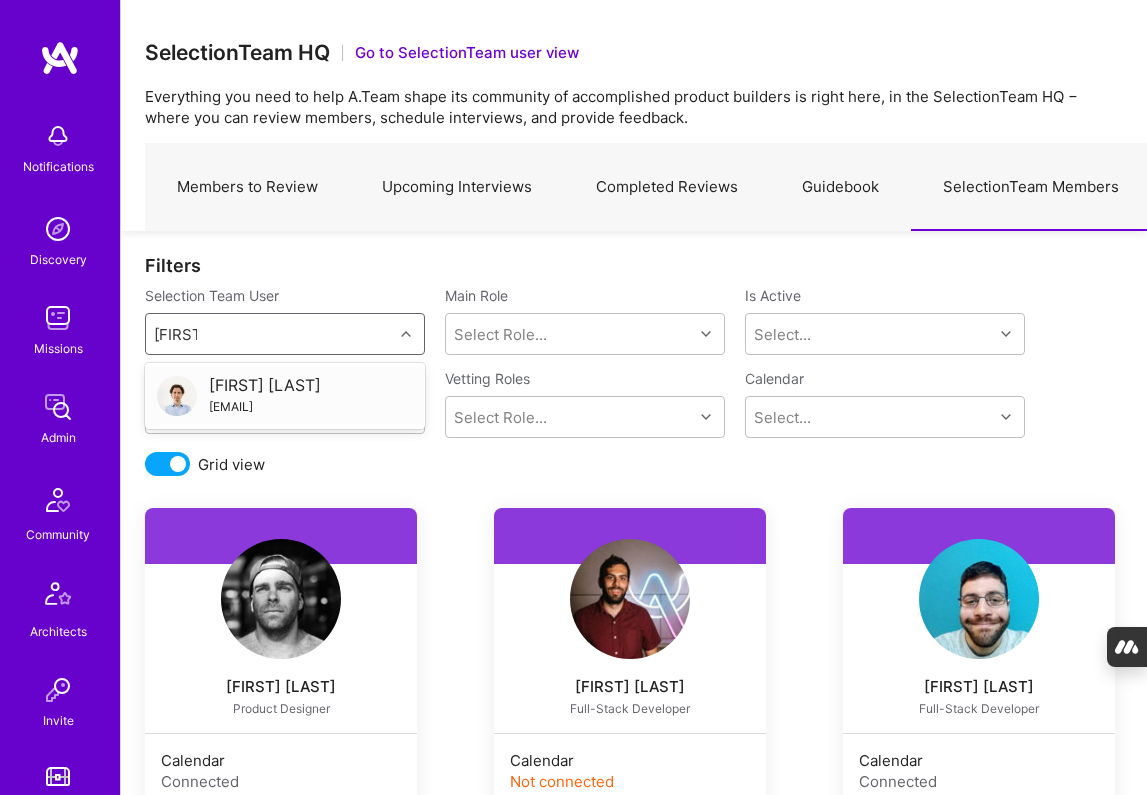 click on "[FIRST] [LAST]" at bounding box center (265, 385) 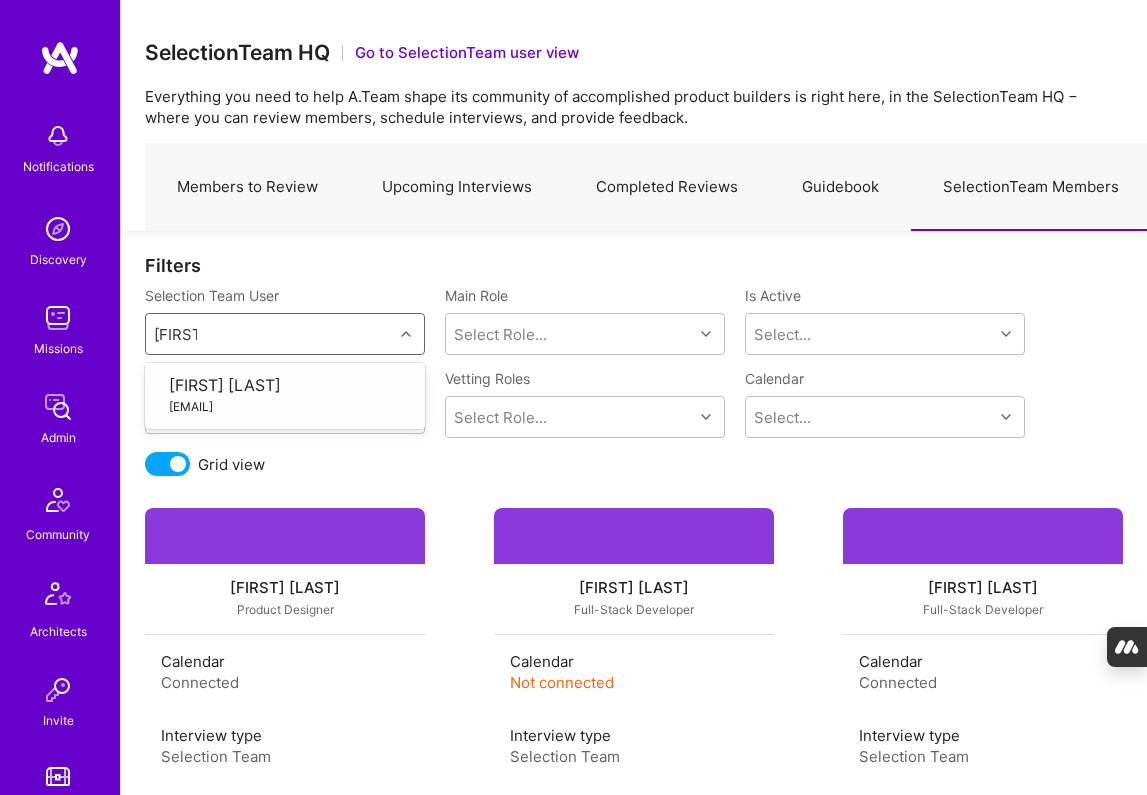 type 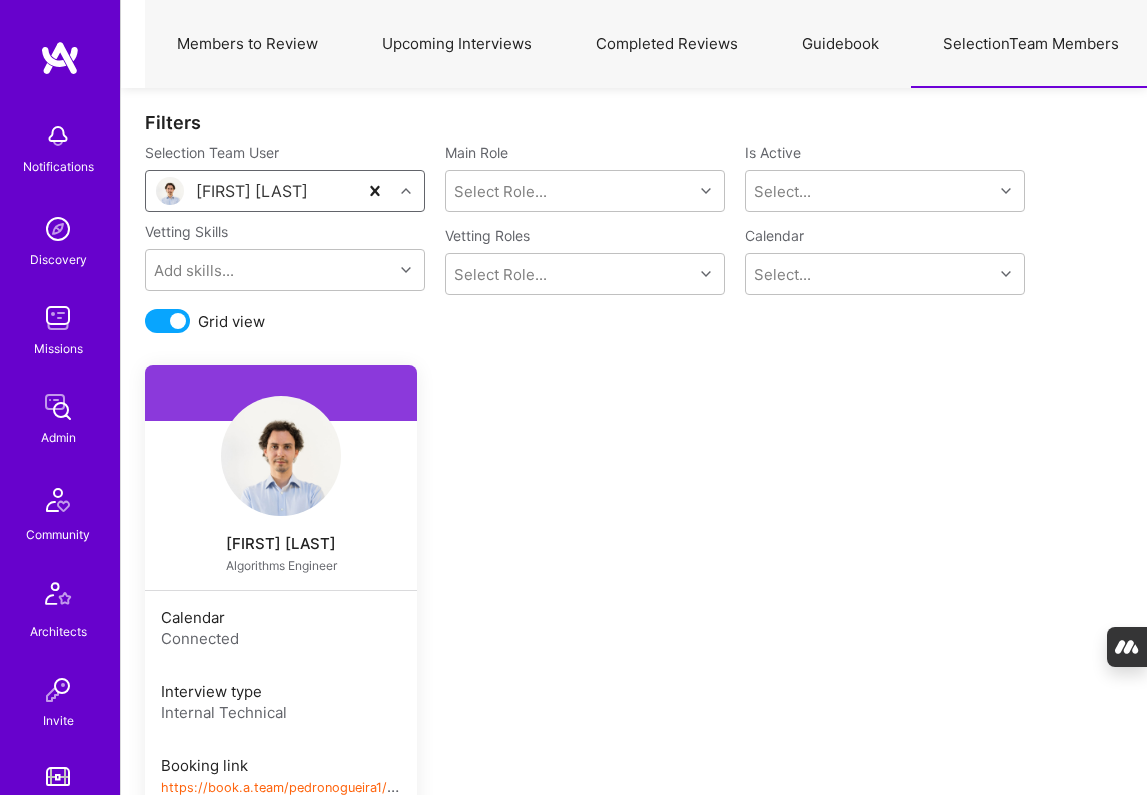 scroll, scrollTop: 329, scrollLeft: 0, axis: vertical 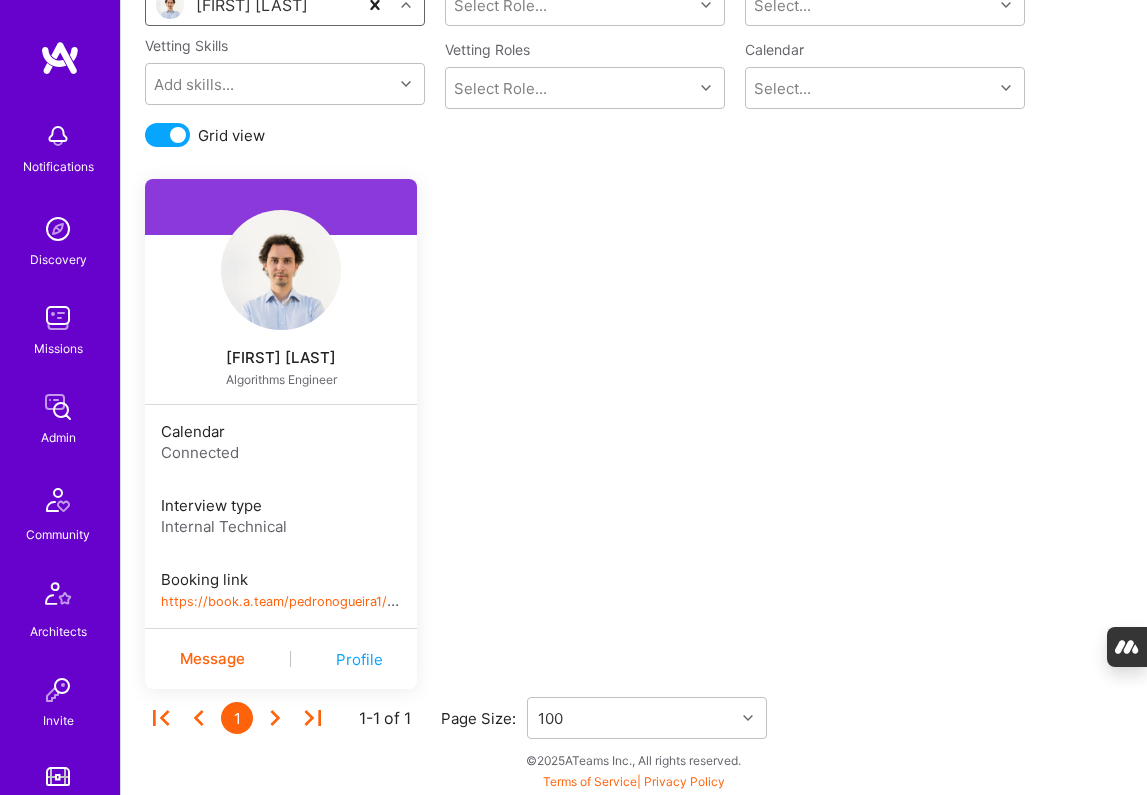 click on "https://book.a.team/pedronogueira1/evaluation" at bounding box center (304, 600) 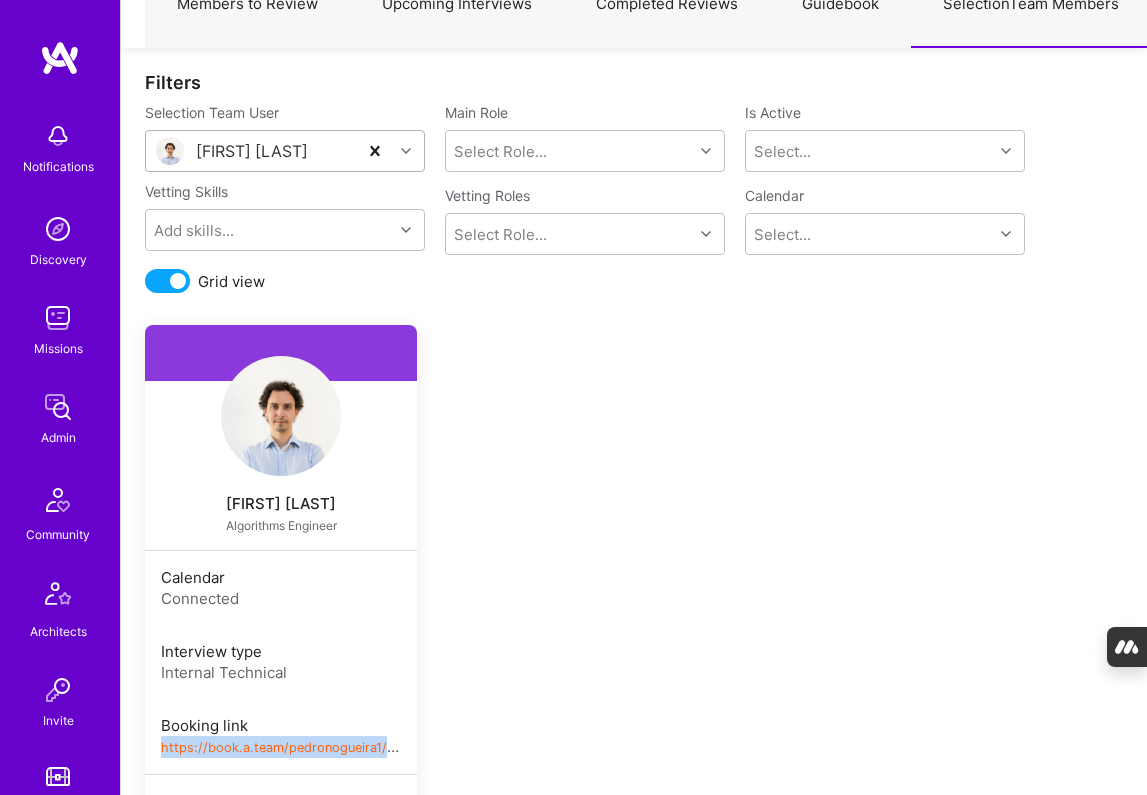 scroll, scrollTop: 0, scrollLeft: 0, axis: both 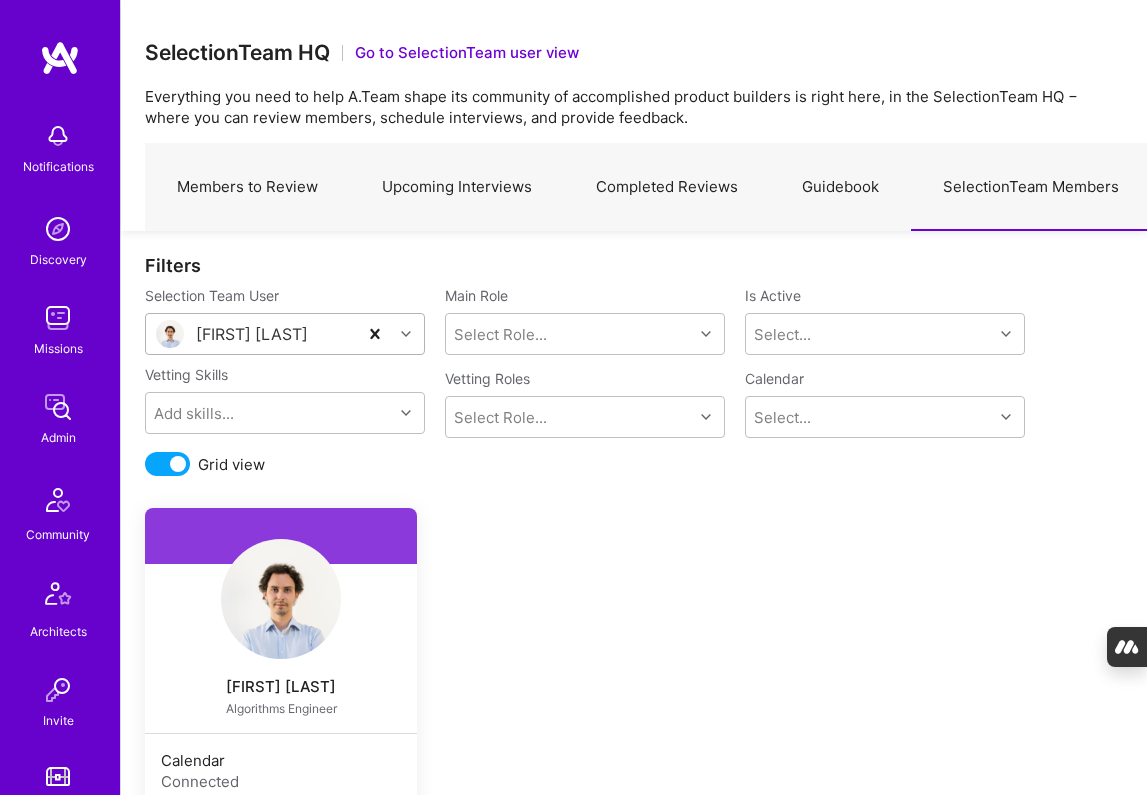 click on "Members to Review" at bounding box center (247, 187) 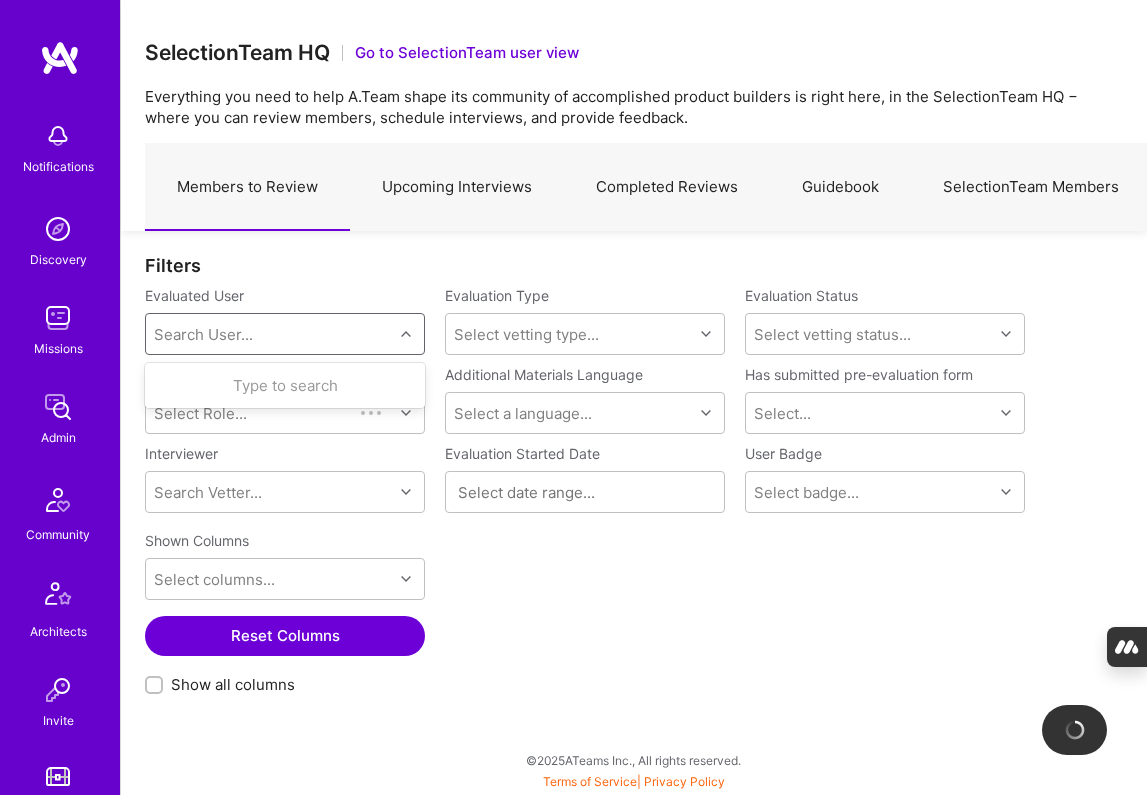 click on "Search User..." at bounding box center (203, 334) 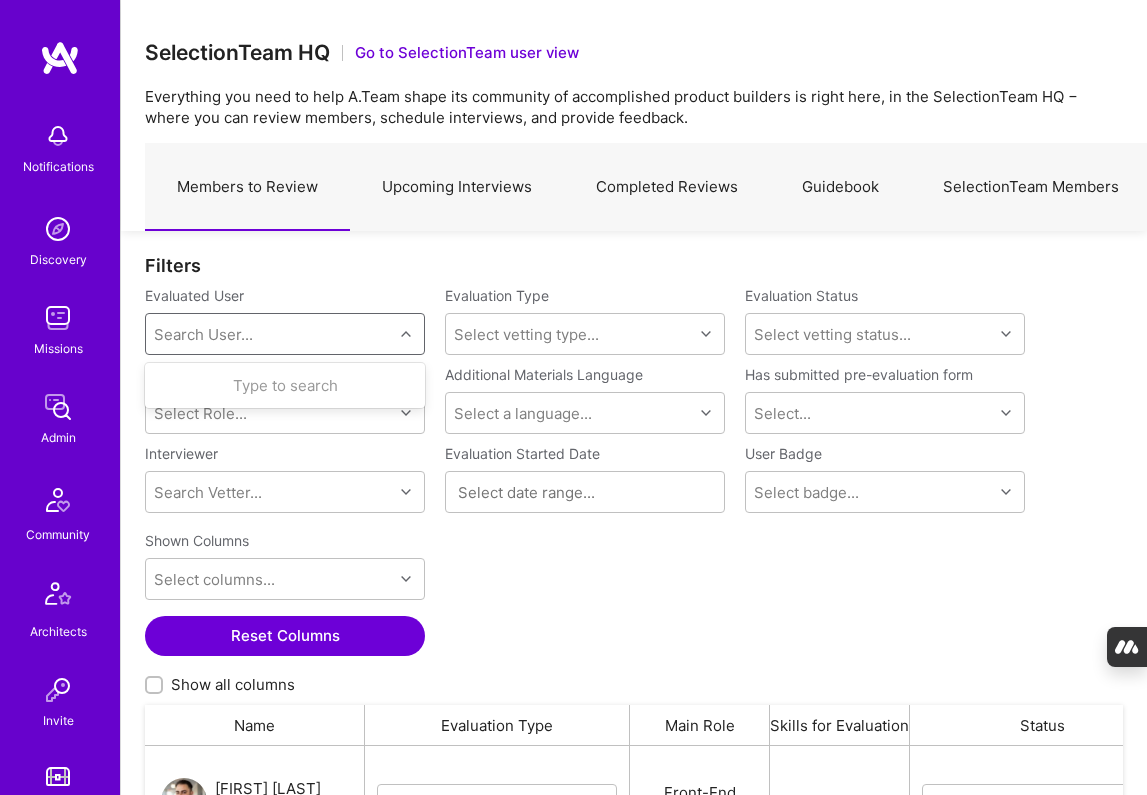 scroll, scrollTop: 1, scrollLeft: 1, axis: both 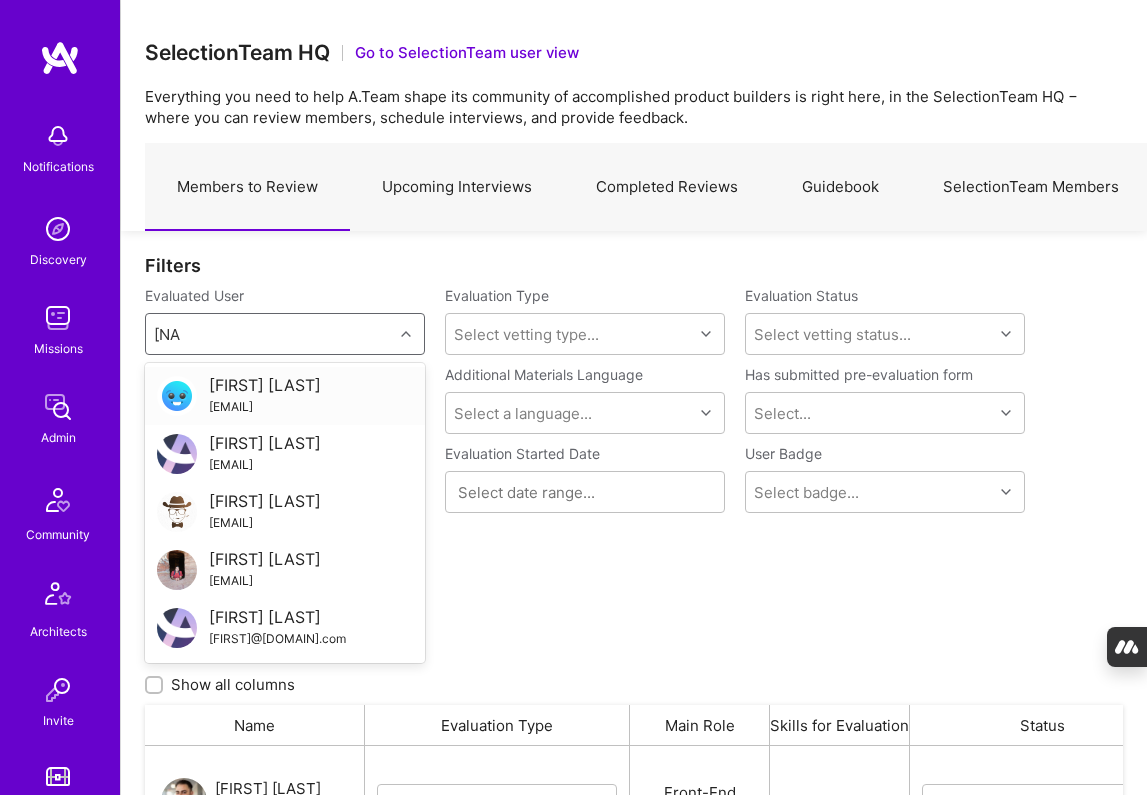 type on "[NAME]" 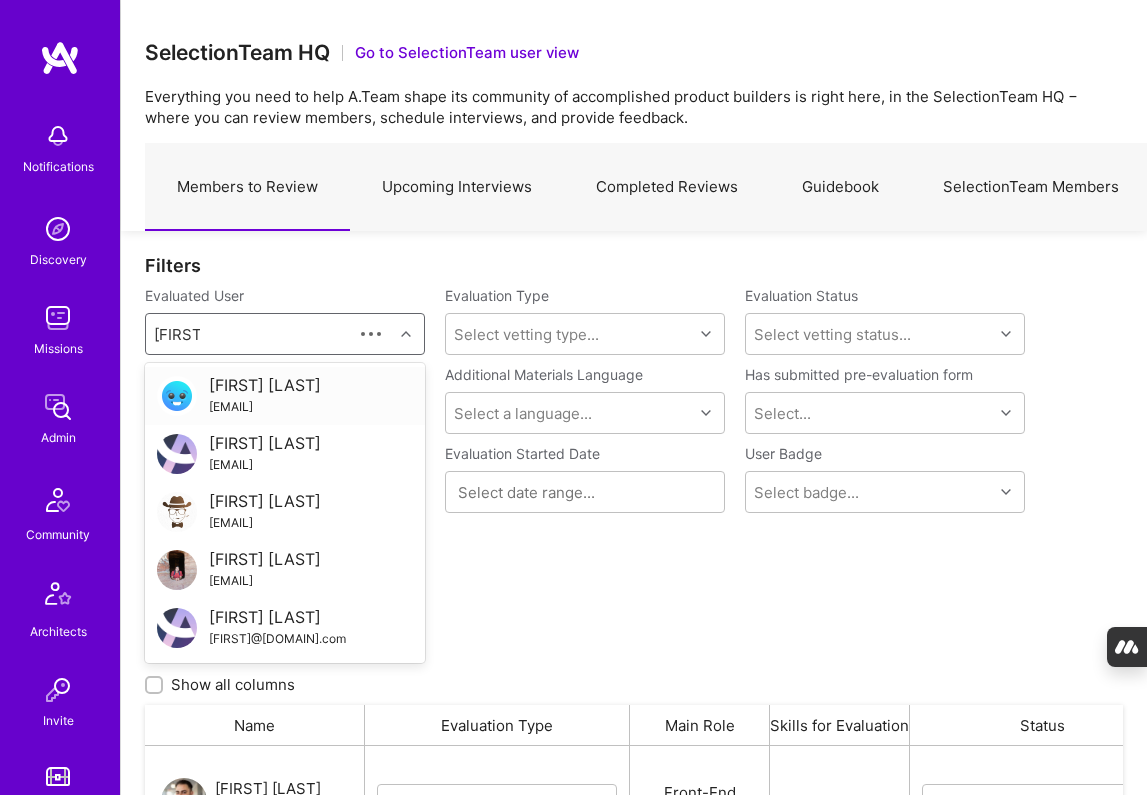type on "[FIRST] [LAST]" 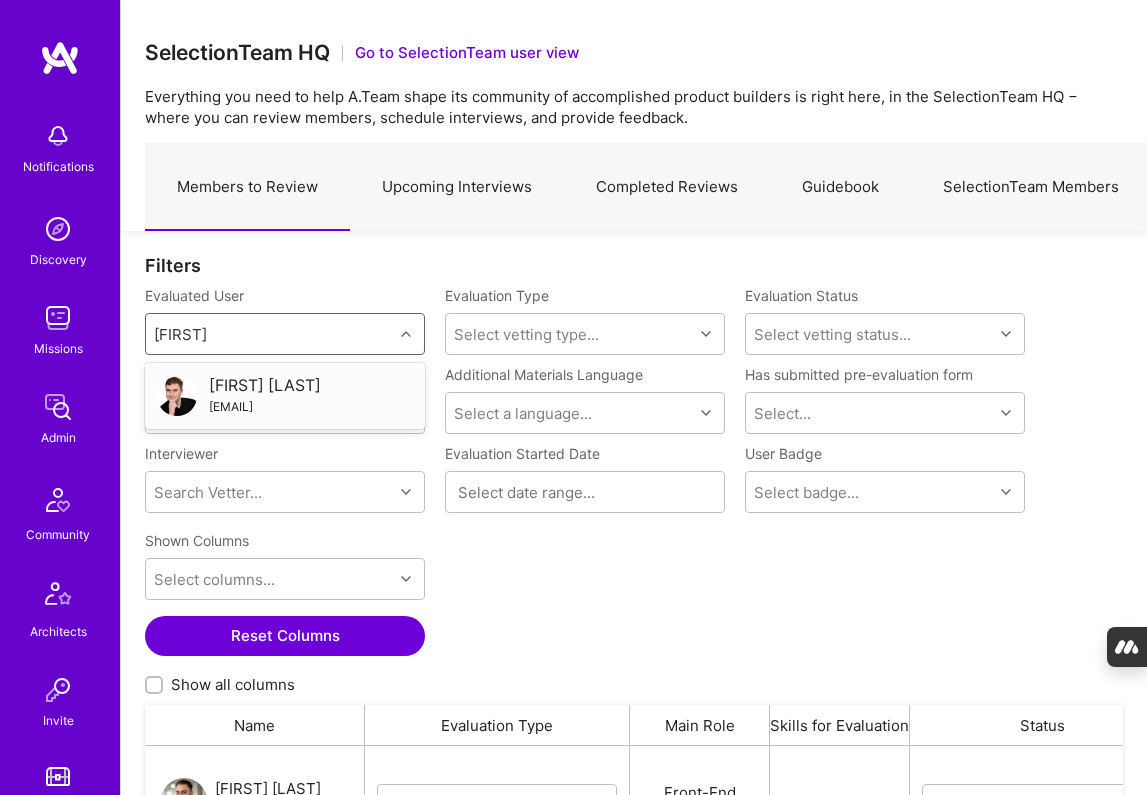click on "[FIRST] [LAST]" at bounding box center (265, 385) 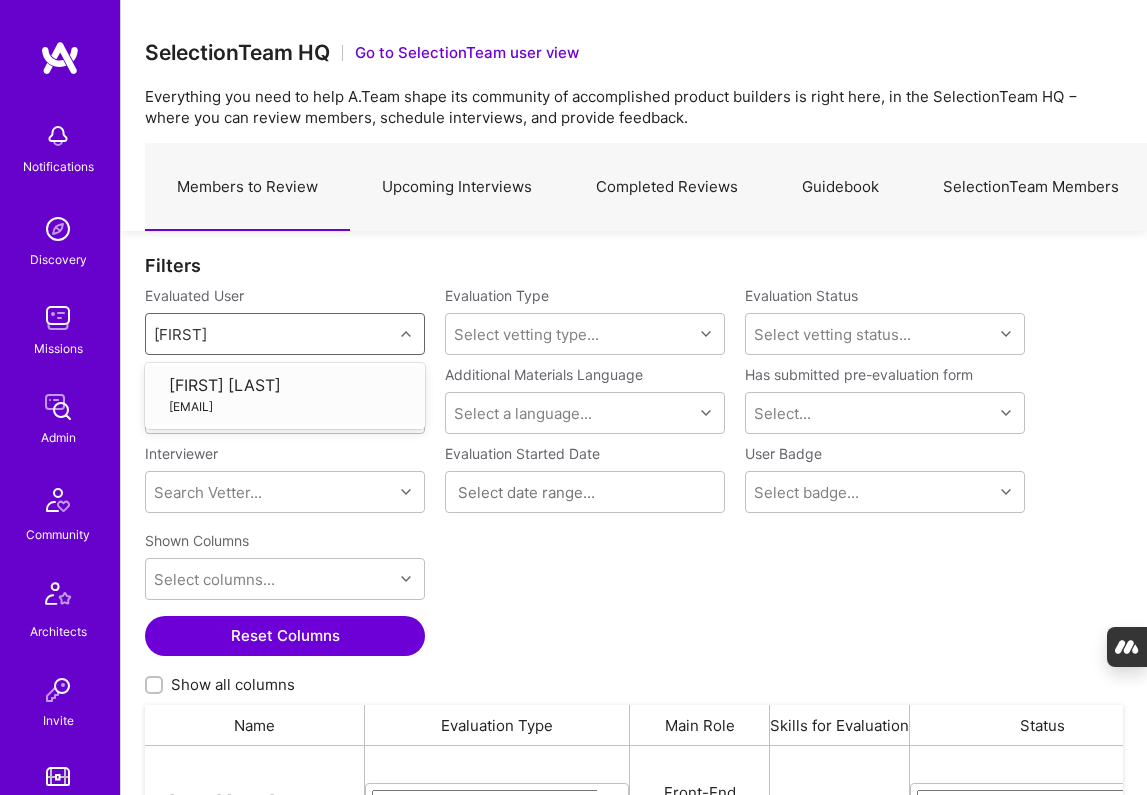 type 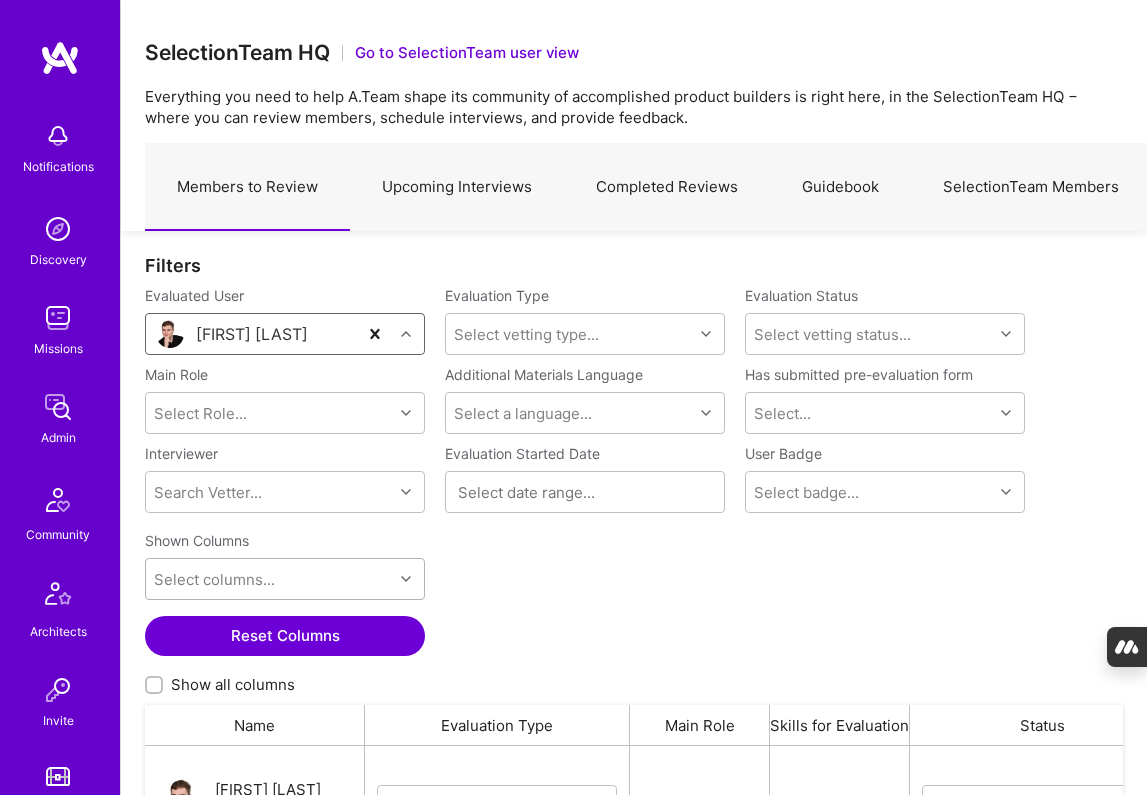 scroll, scrollTop: 1, scrollLeft: 1, axis: both 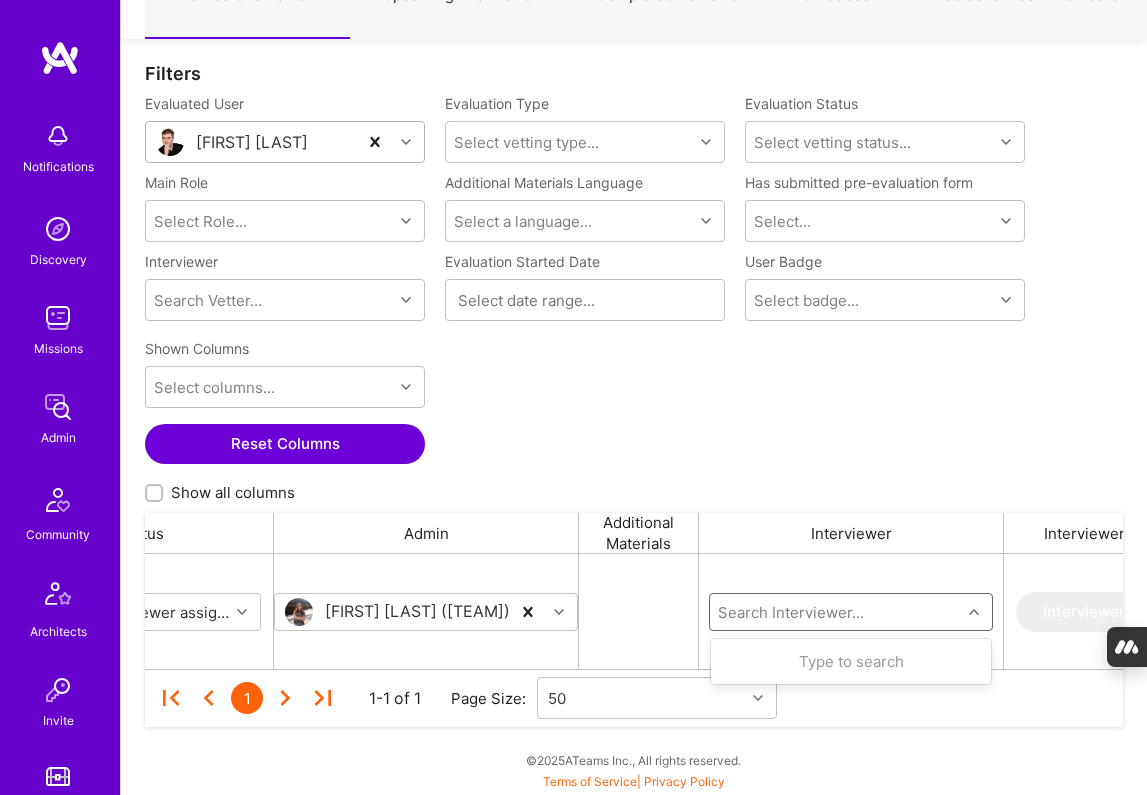 click at bounding box center [836, 611] 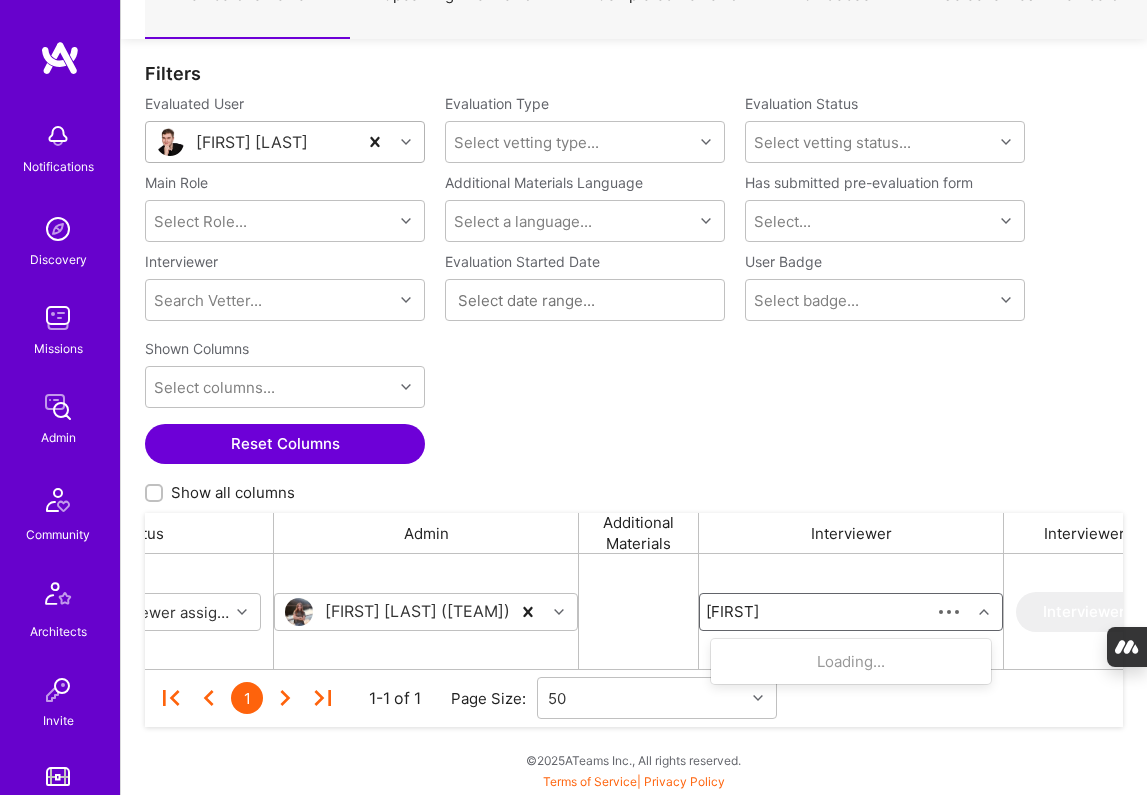 type on "[FIRST]" 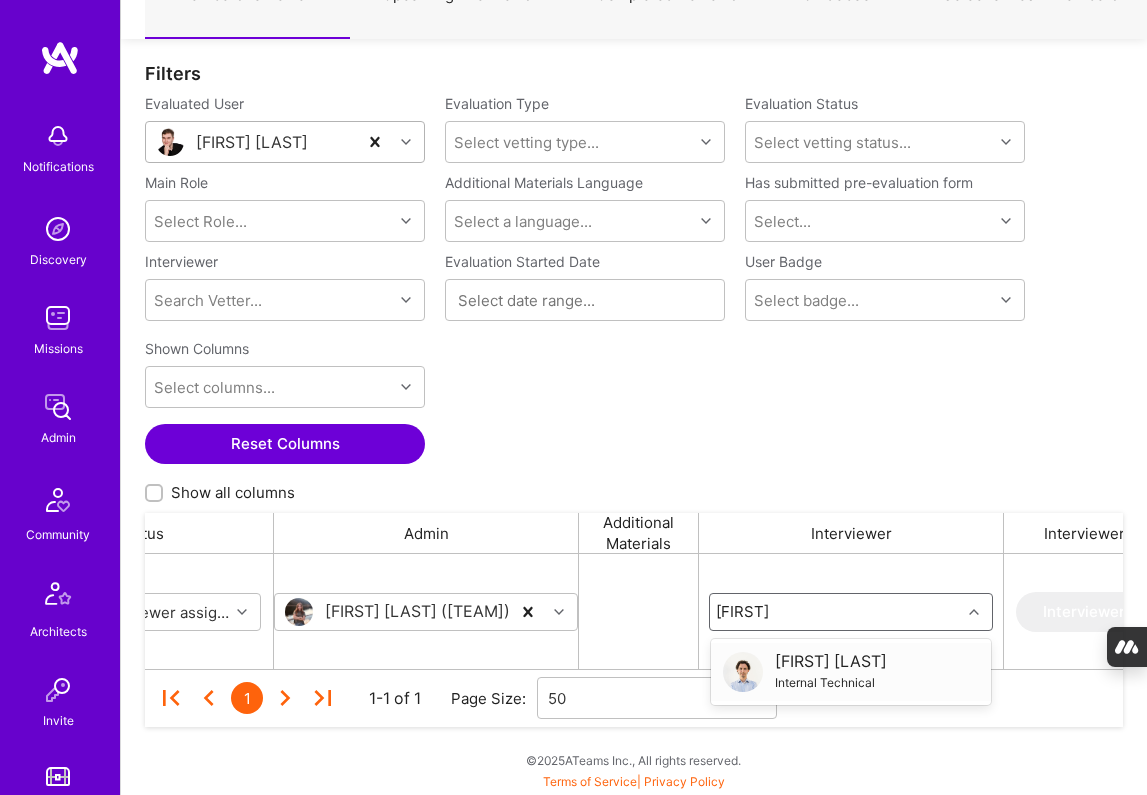 click on "Internal Technical" at bounding box center (831, 682) 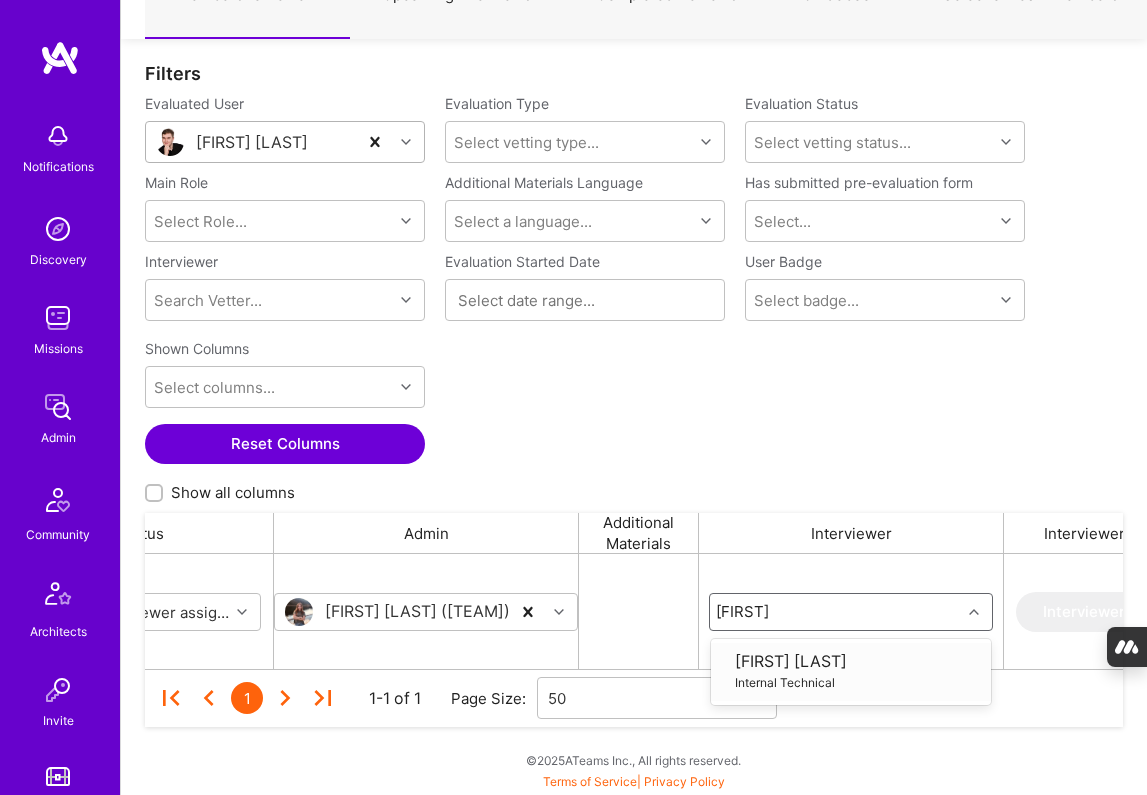 type 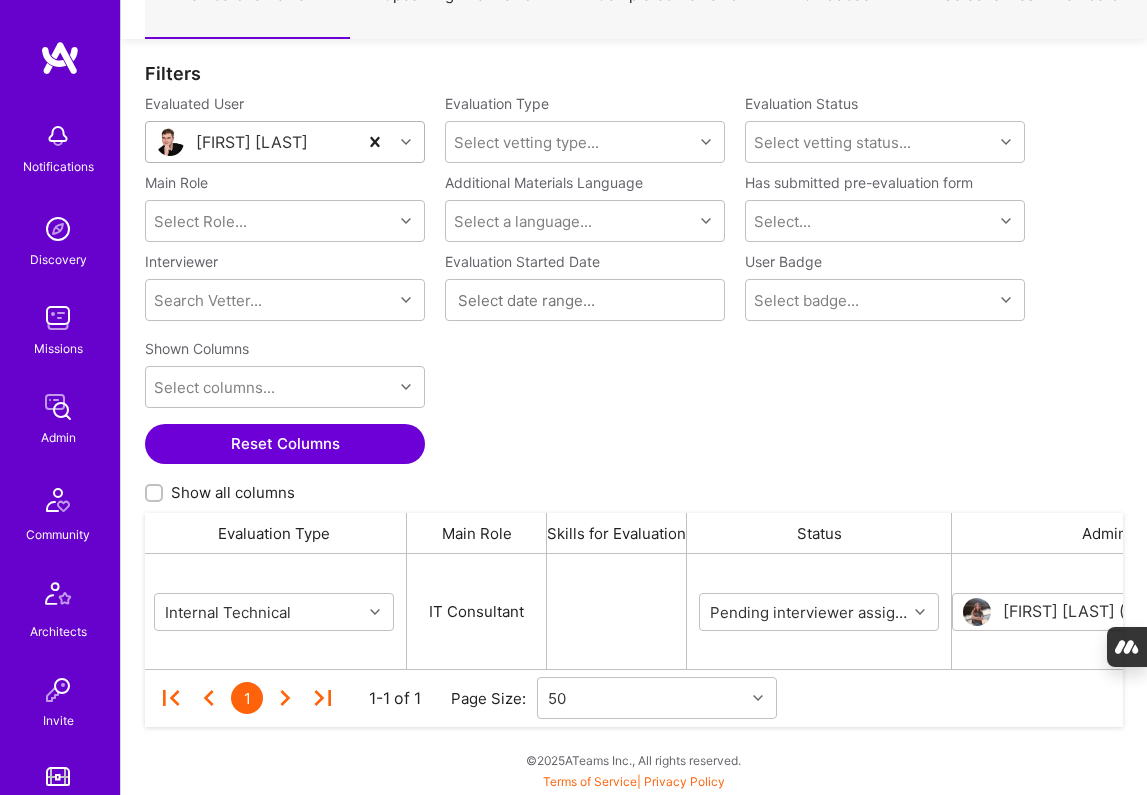 scroll, scrollTop: 0, scrollLeft: 0, axis: both 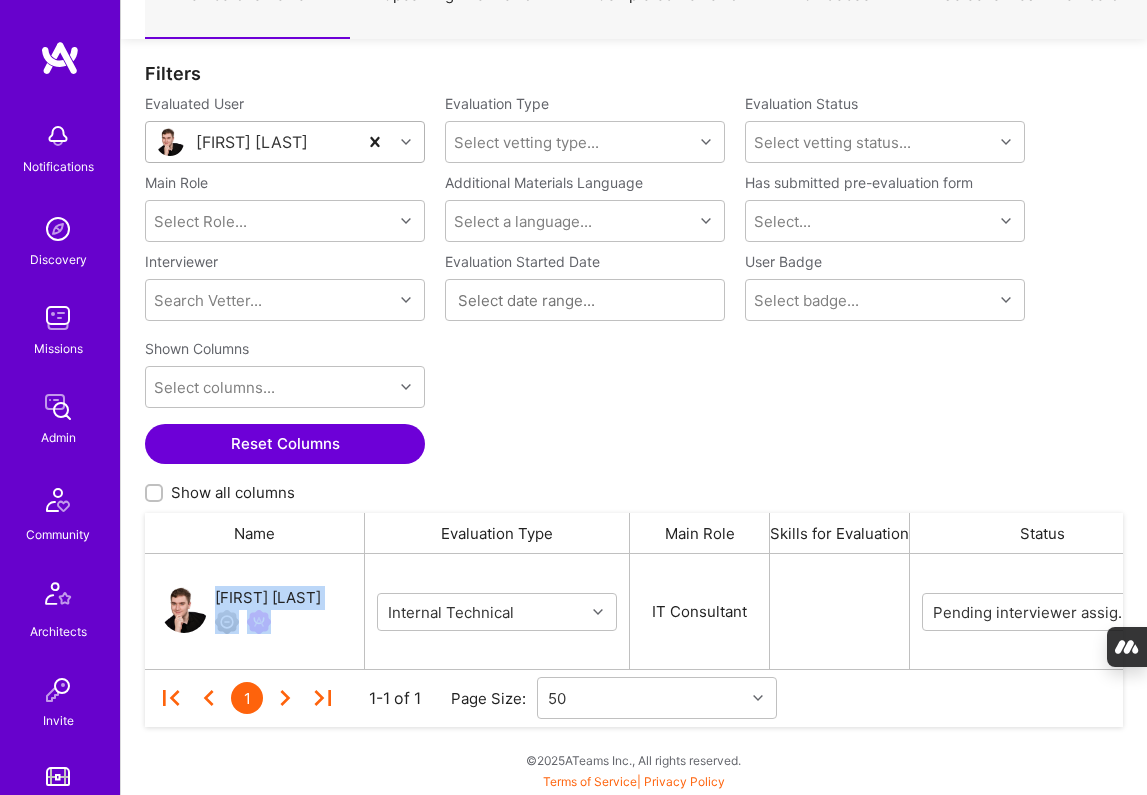 drag, startPoint x: 314, startPoint y: 596, endPoint x: 210, endPoint y: 597, distance: 104.00481 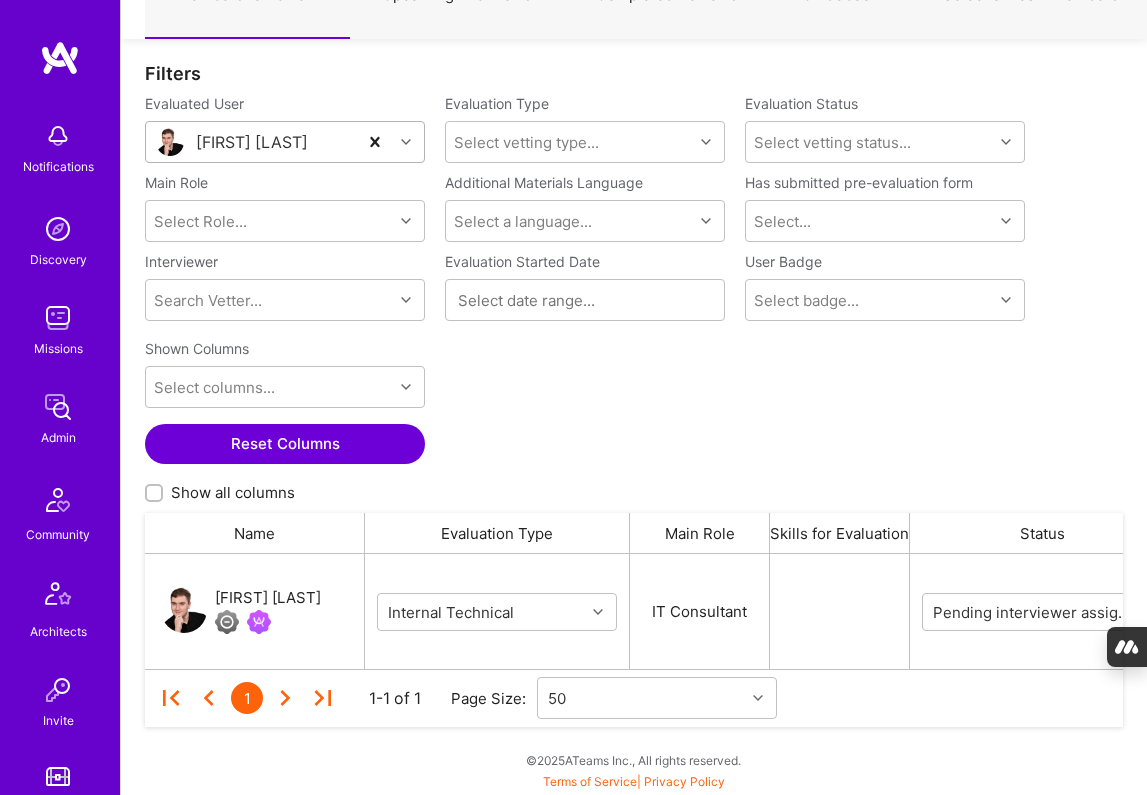 click on "[FIRST] [LAST]" at bounding box center [255, 611] 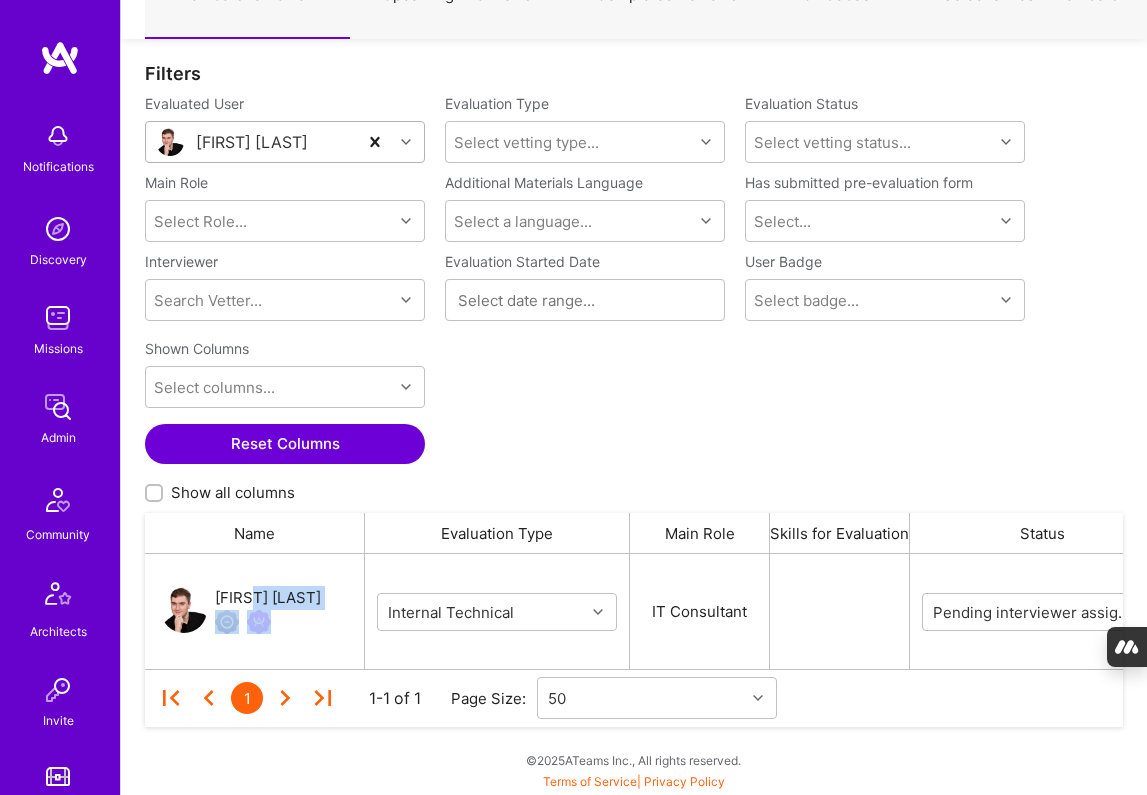 drag, startPoint x: 317, startPoint y: 594, endPoint x: 250, endPoint y: 593, distance: 67.00746 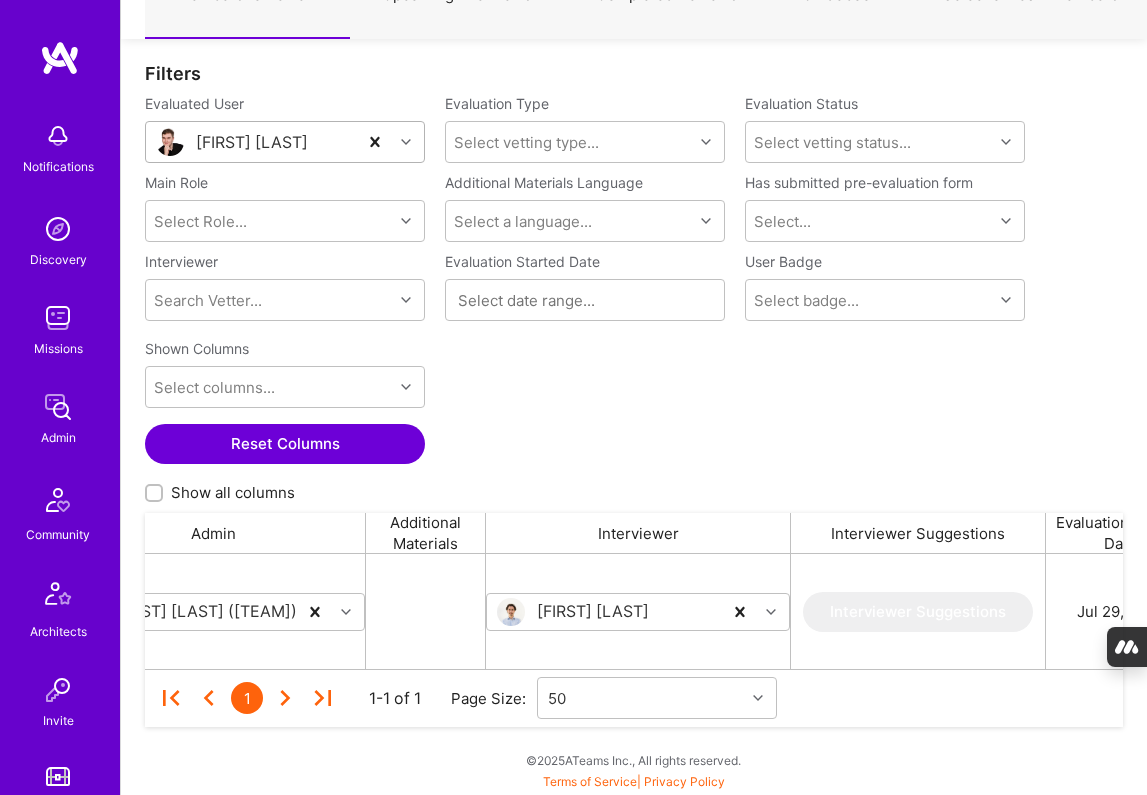 scroll, scrollTop: 0, scrollLeft: 1117, axis: horizontal 